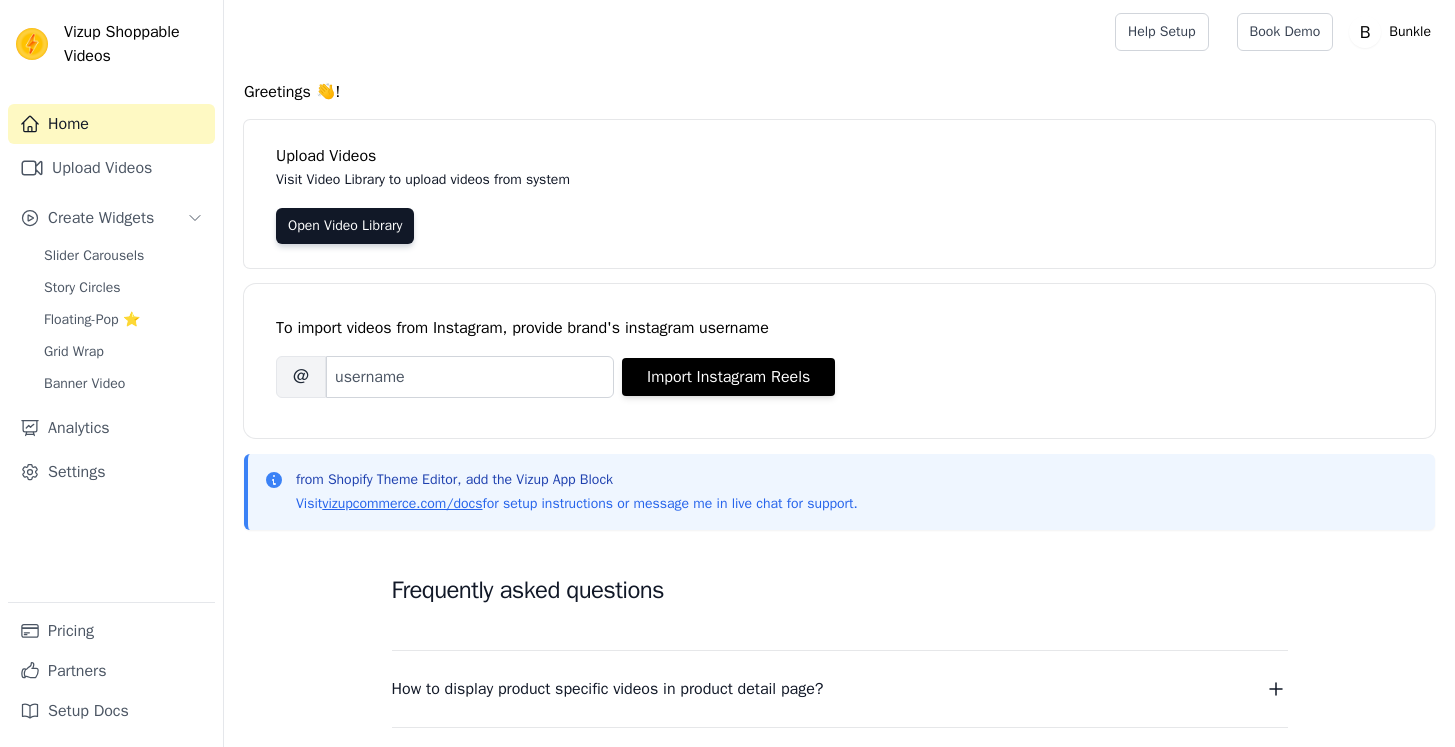 scroll, scrollTop: 0, scrollLeft: 0, axis: both 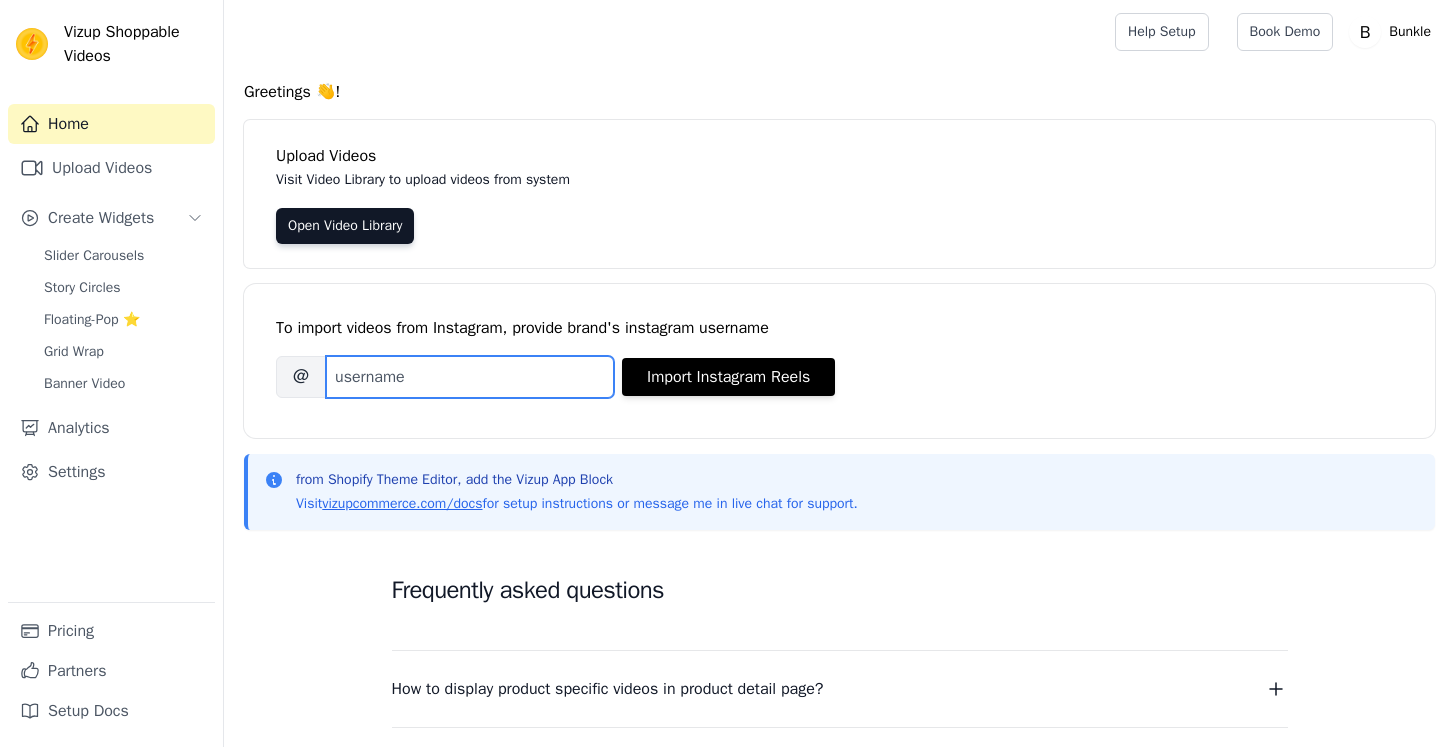 click on "Brand's Instagram Username" at bounding box center (470, 377) 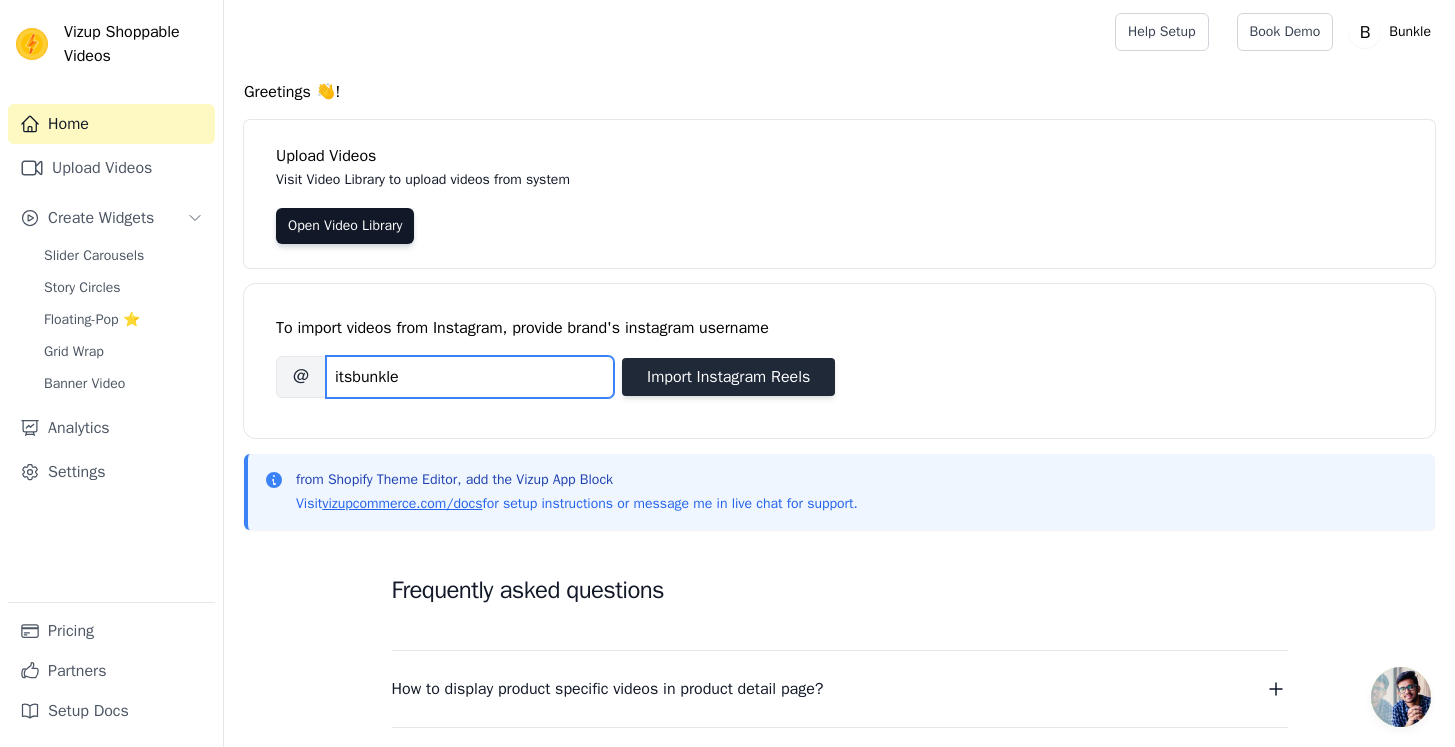 type on "itsbunkle" 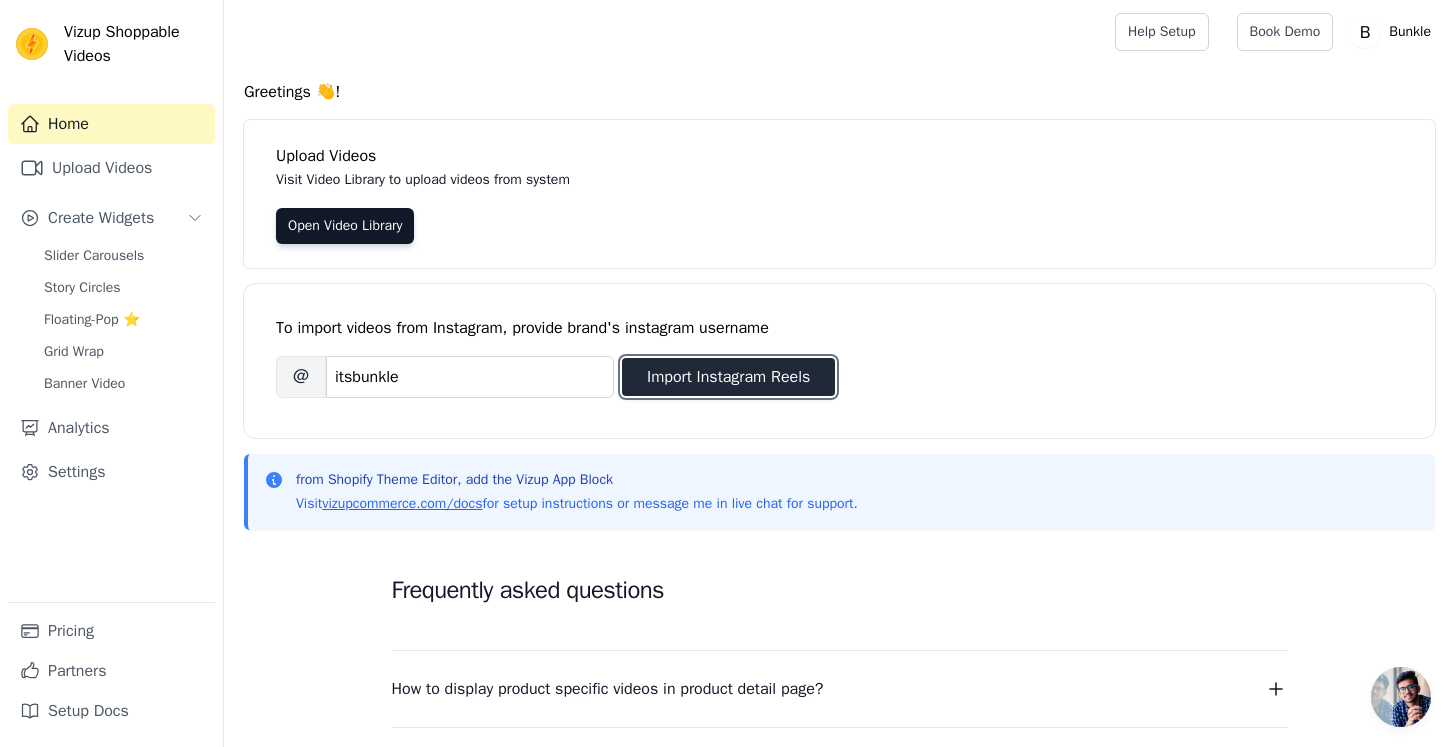 click on "Import Instagram Reels" at bounding box center (728, 377) 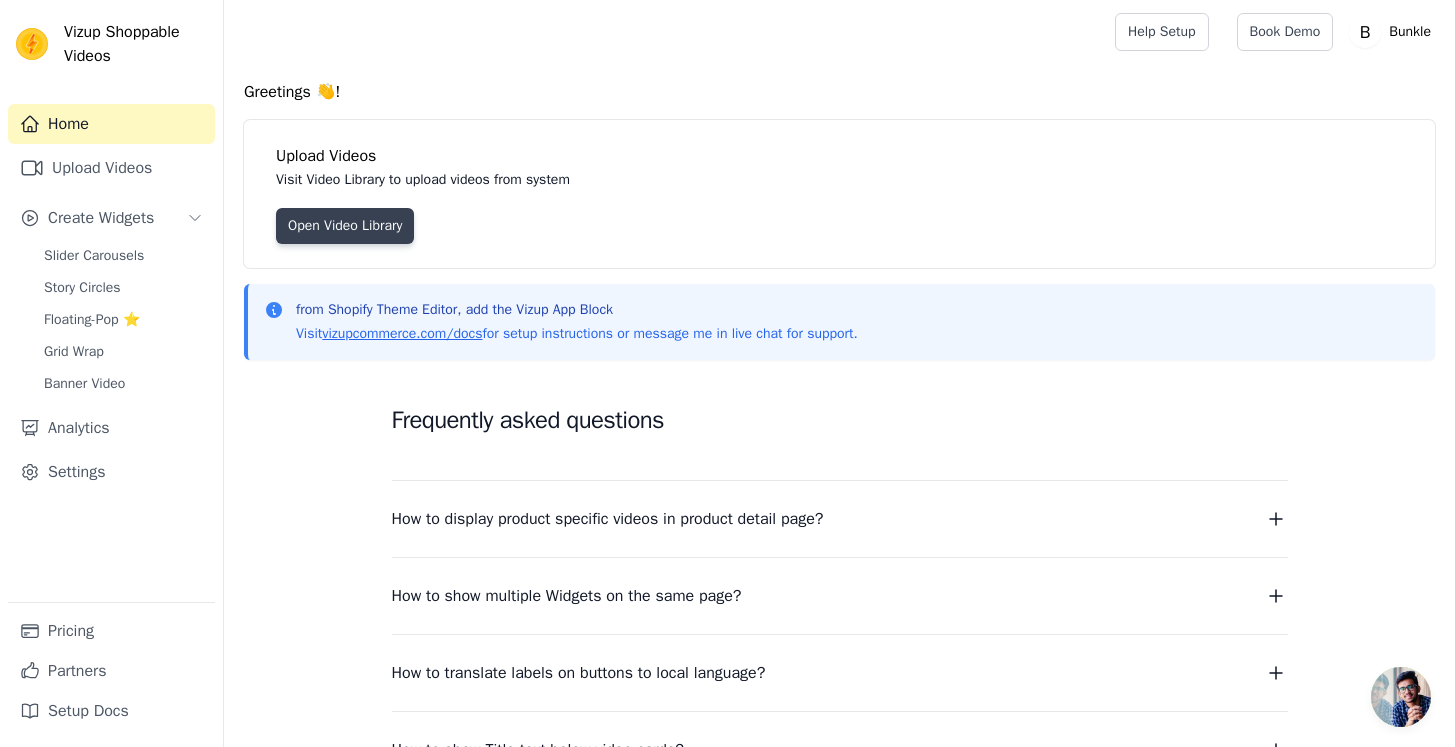 click on "Open Video Library" at bounding box center [345, 226] 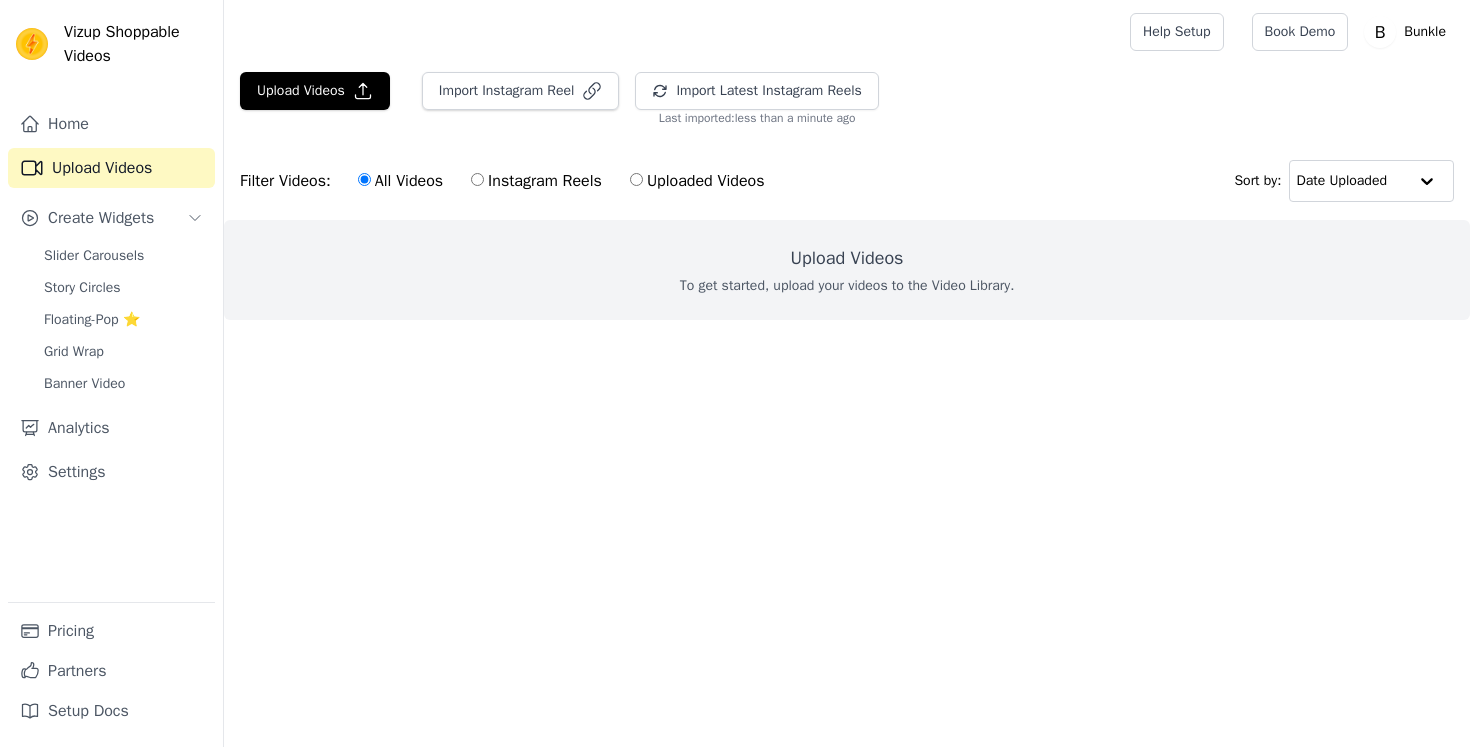 scroll, scrollTop: 0, scrollLeft: 0, axis: both 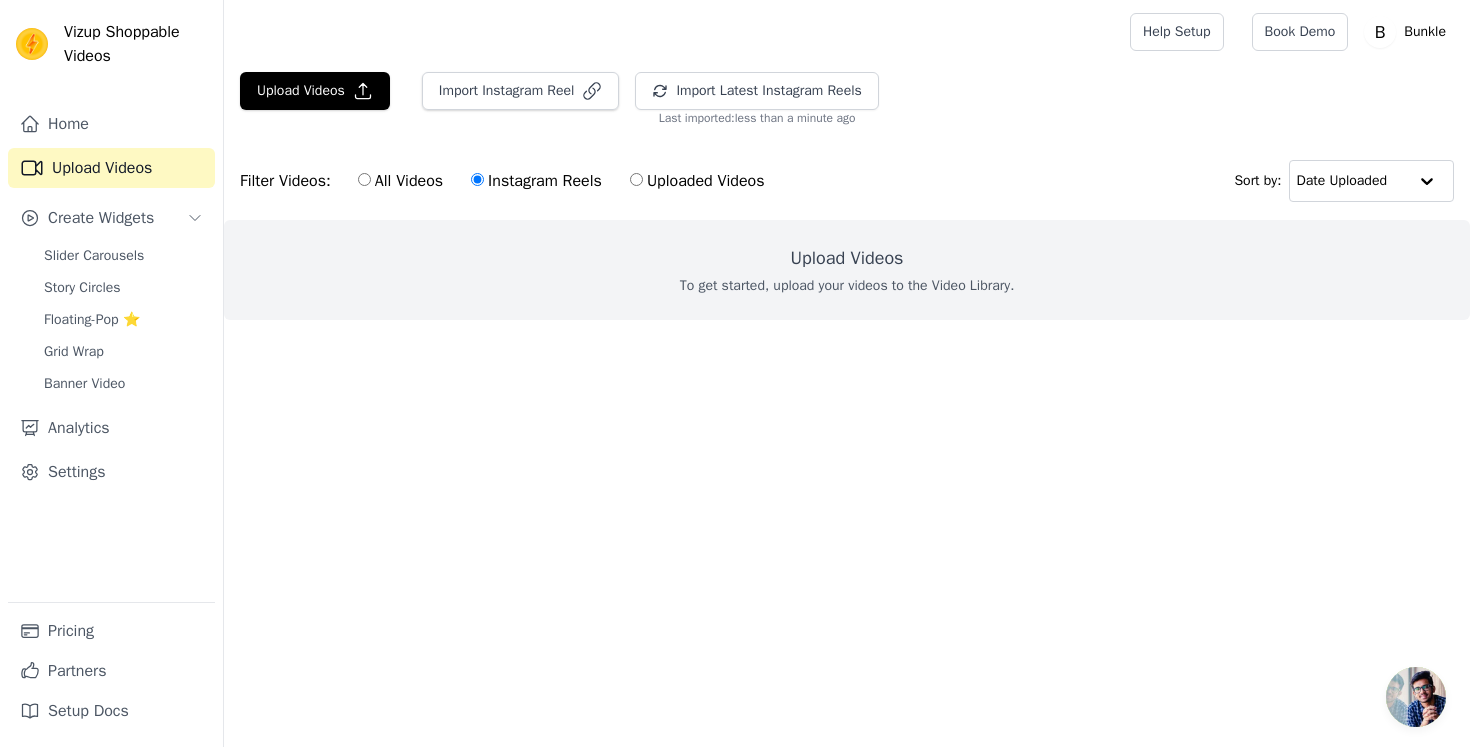 click on "To get started, upload your videos to the Video Library." at bounding box center [847, 286] 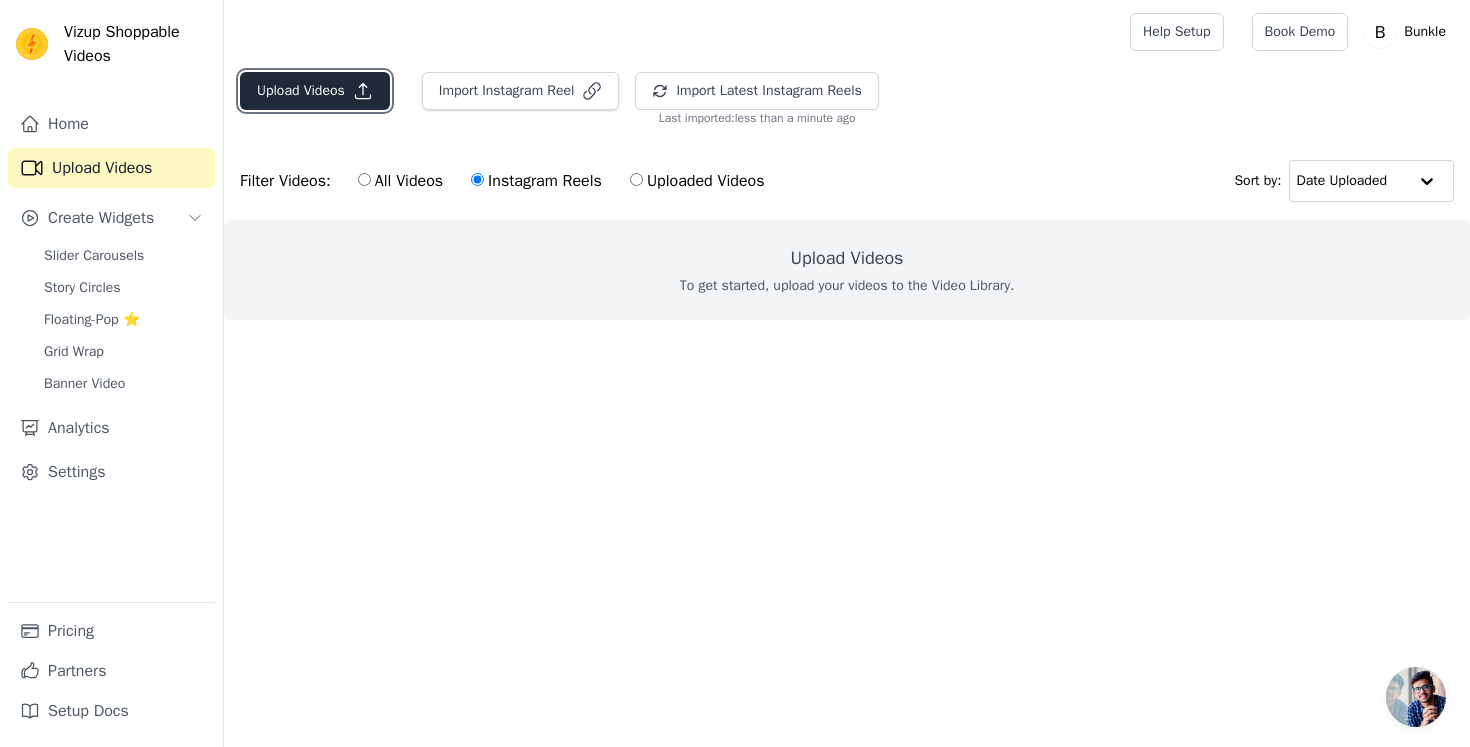 click on "Upload Videos" at bounding box center (315, 91) 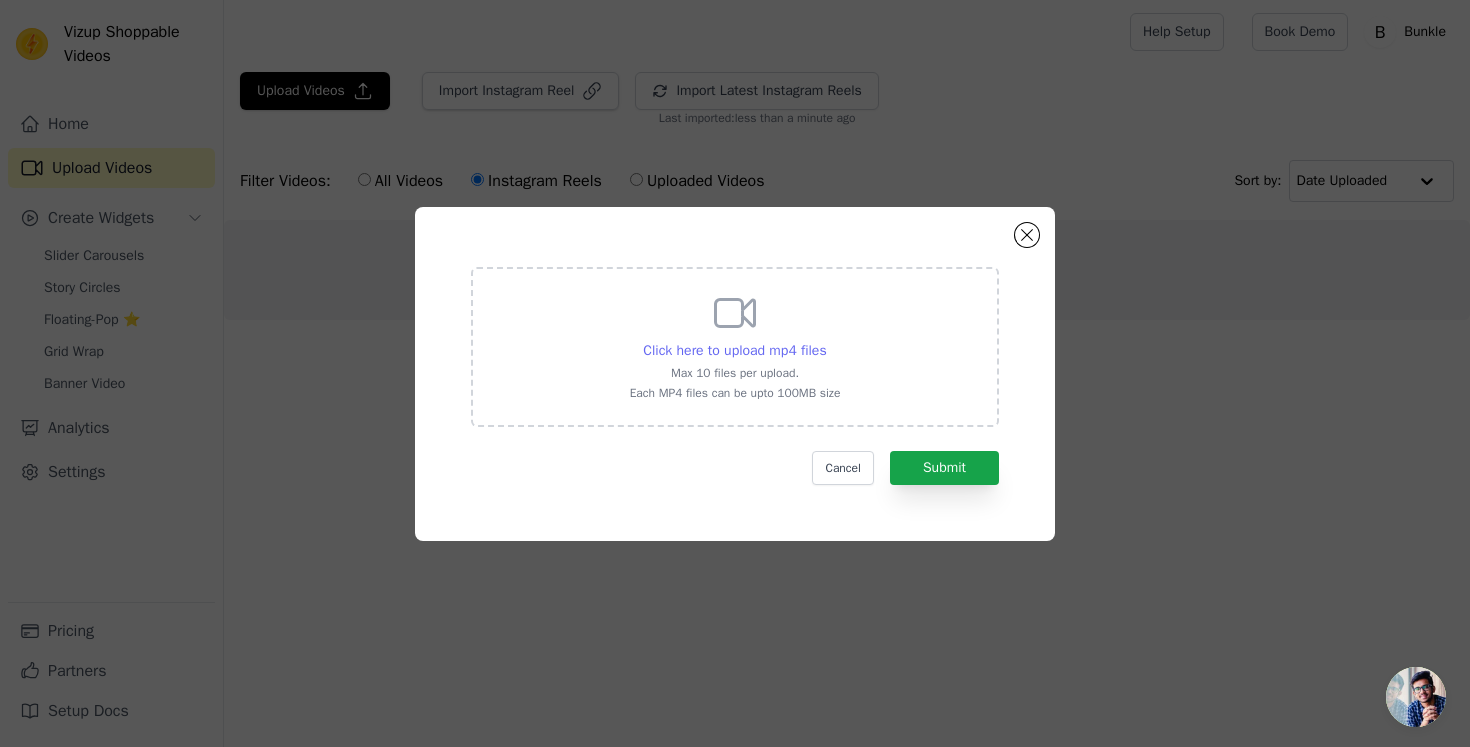 click on "Click here to upload mp4 files" at bounding box center (734, 350) 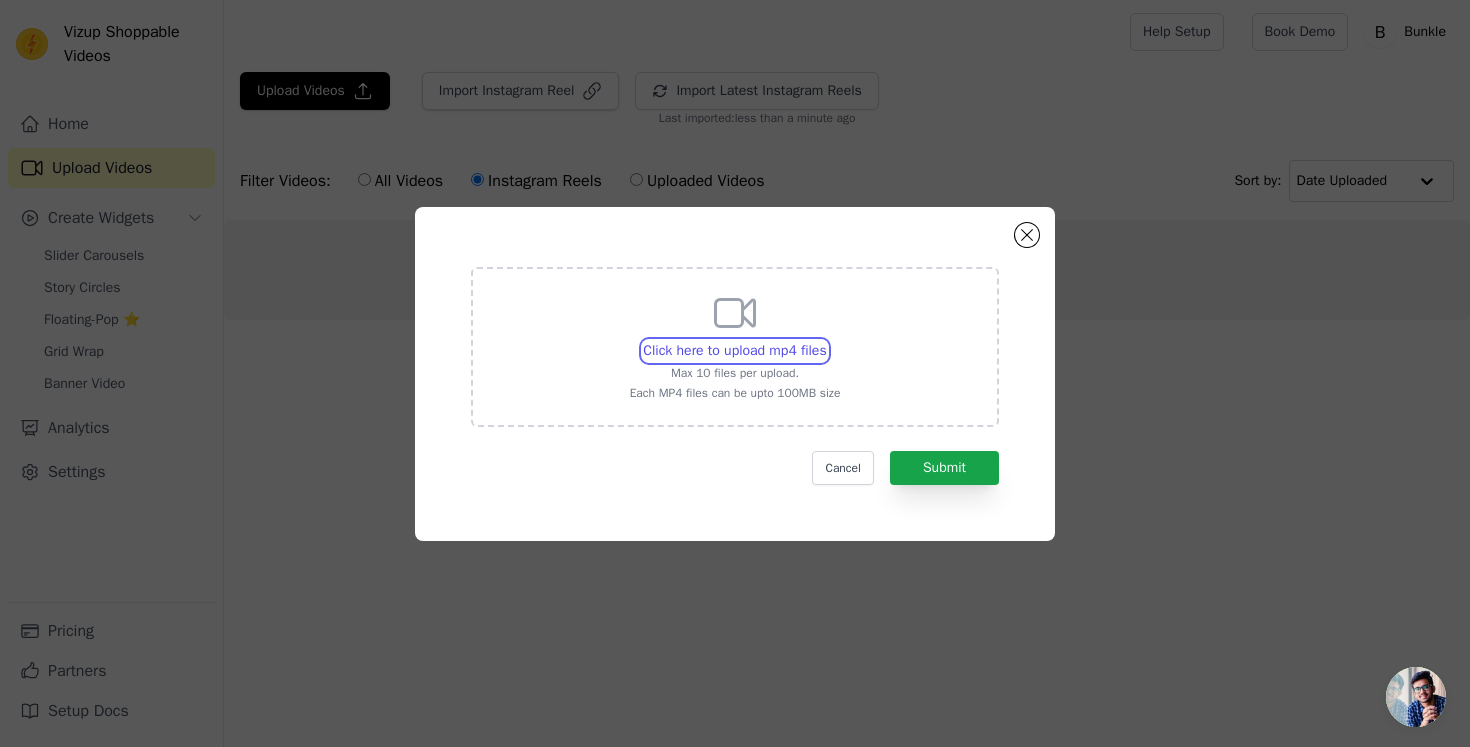 type on "C:\fakepath\New airpodsugc.mp4" 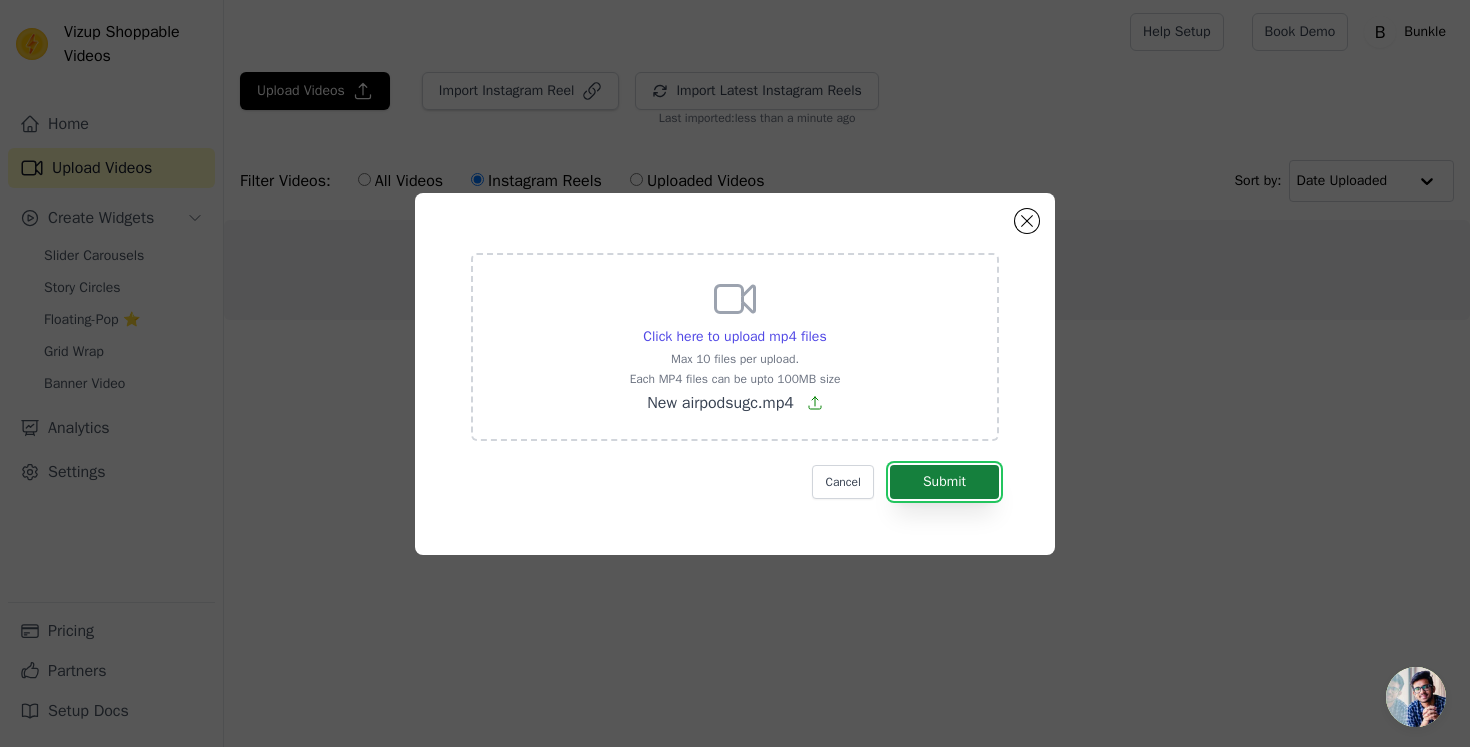 click on "Submit" at bounding box center [944, 482] 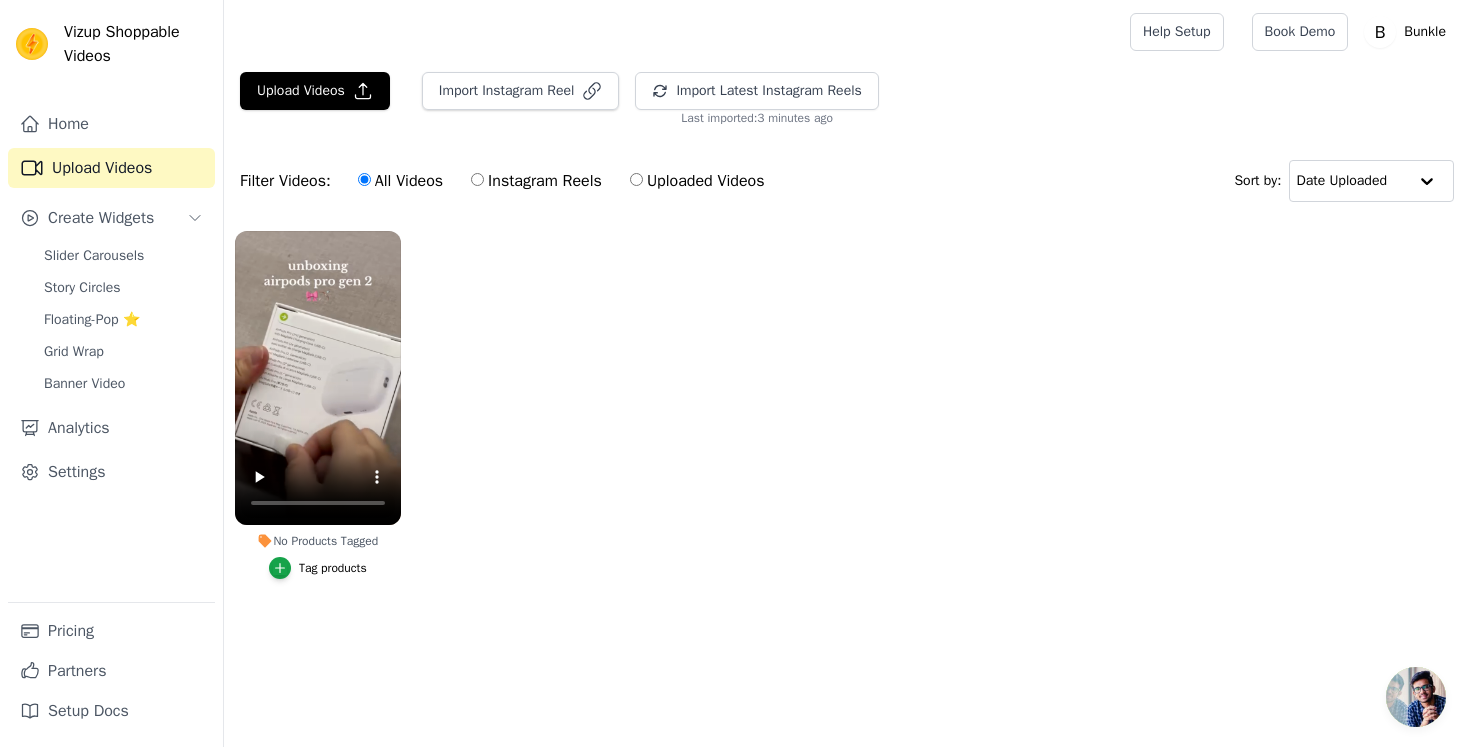 scroll, scrollTop: 0, scrollLeft: 0, axis: both 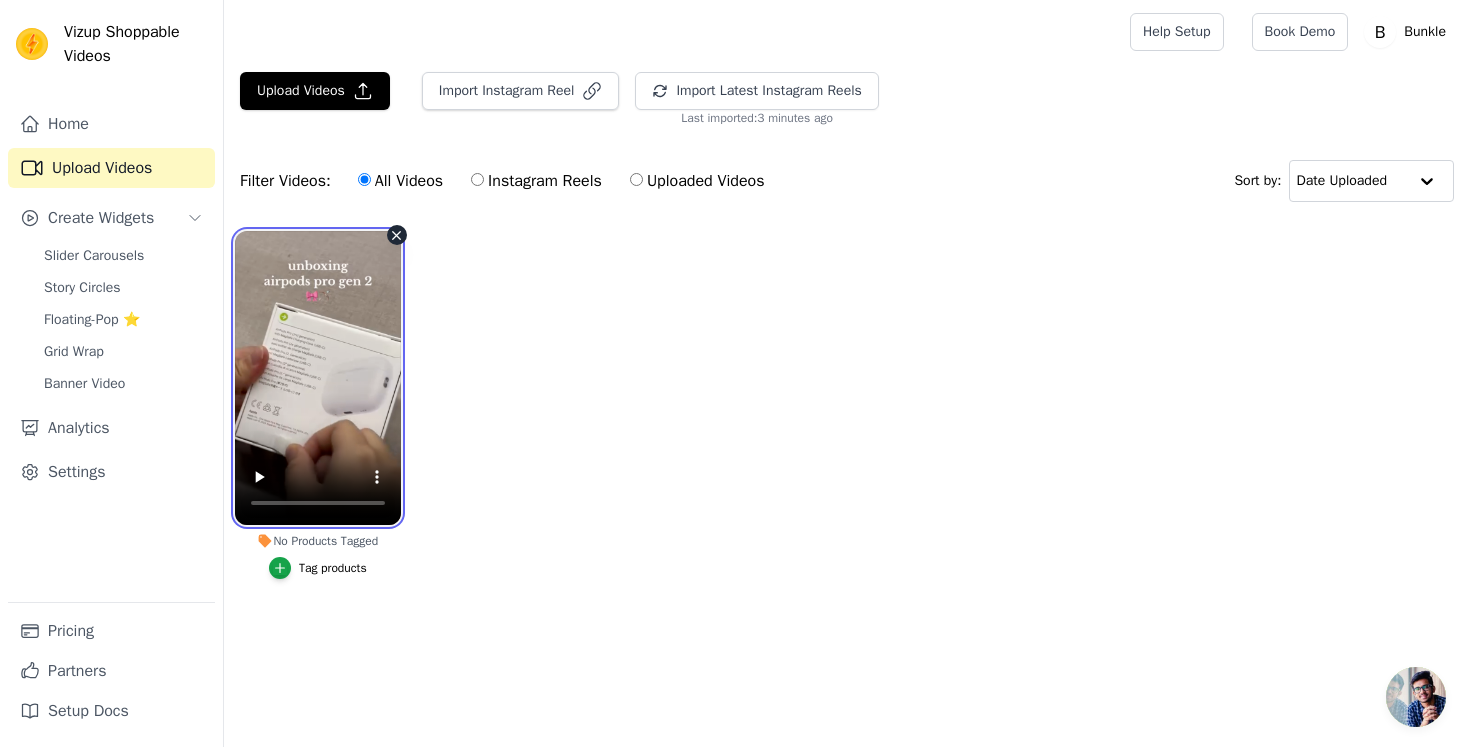 click at bounding box center [318, 378] 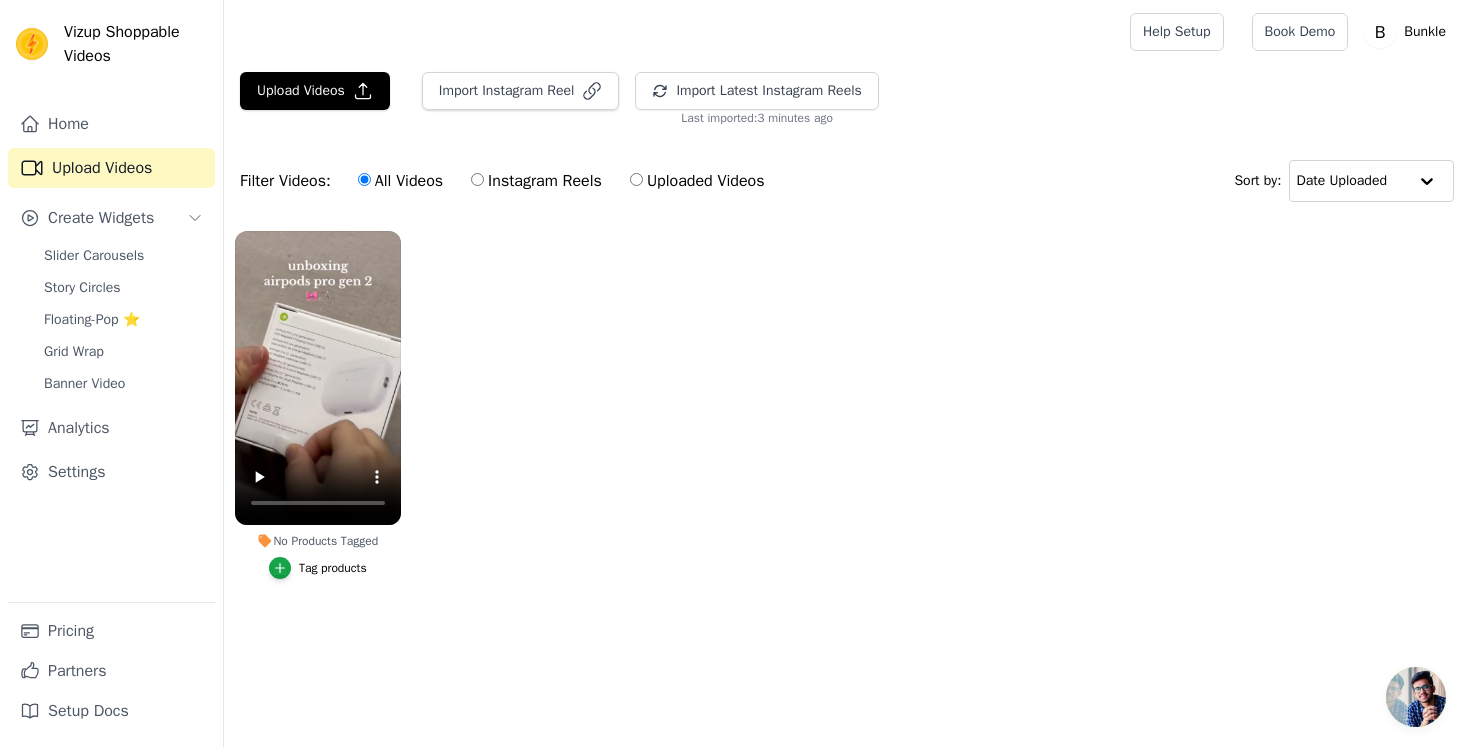 click on "Tag products" at bounding box center [333, 568] 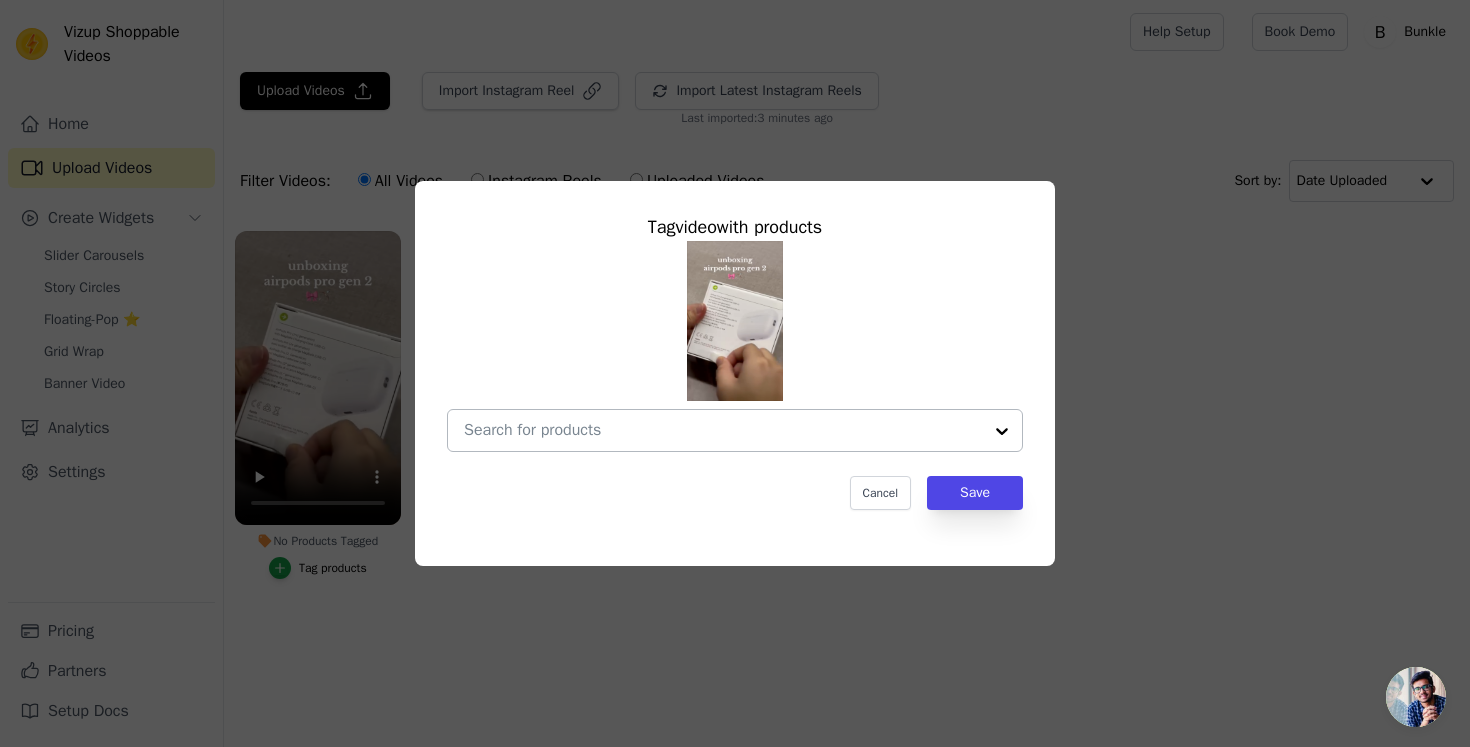 click on "No Products Tagged     Tag  video  with products                         Cancel   Save     Tag products" at bounding box center [723, 430] 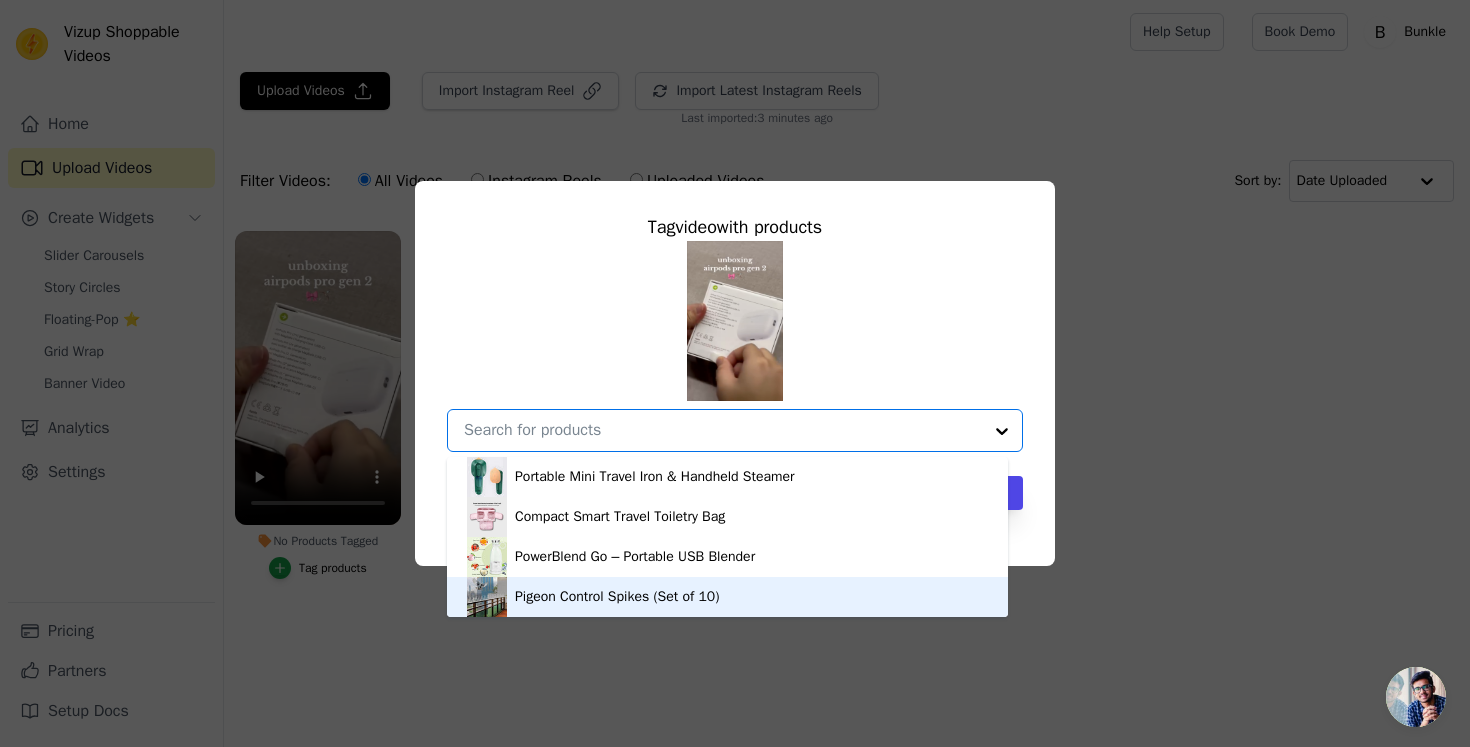 click on "Pigeon Control Spikes (Set of 10)" at bounding box center [617, 597] 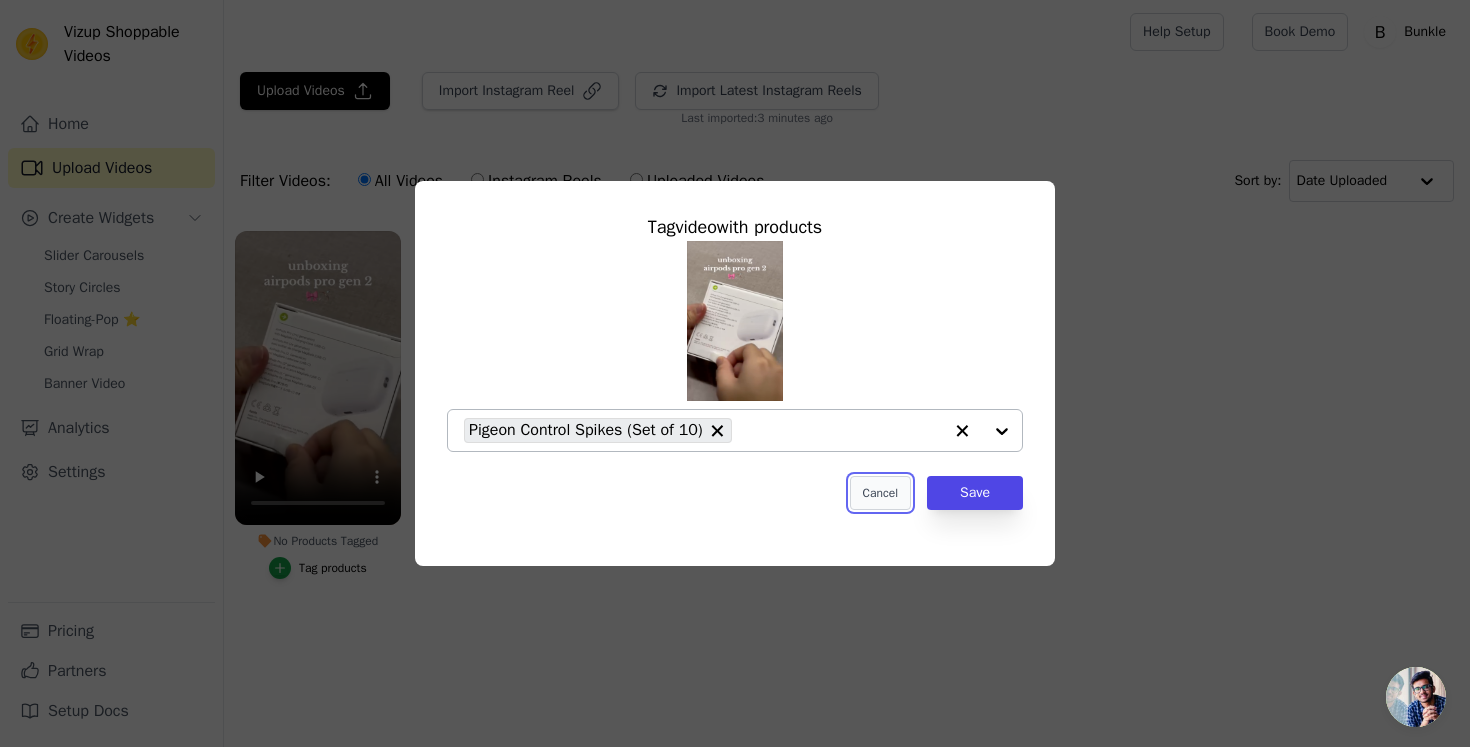 click on "Cancel" at bounding box center [880, 493] 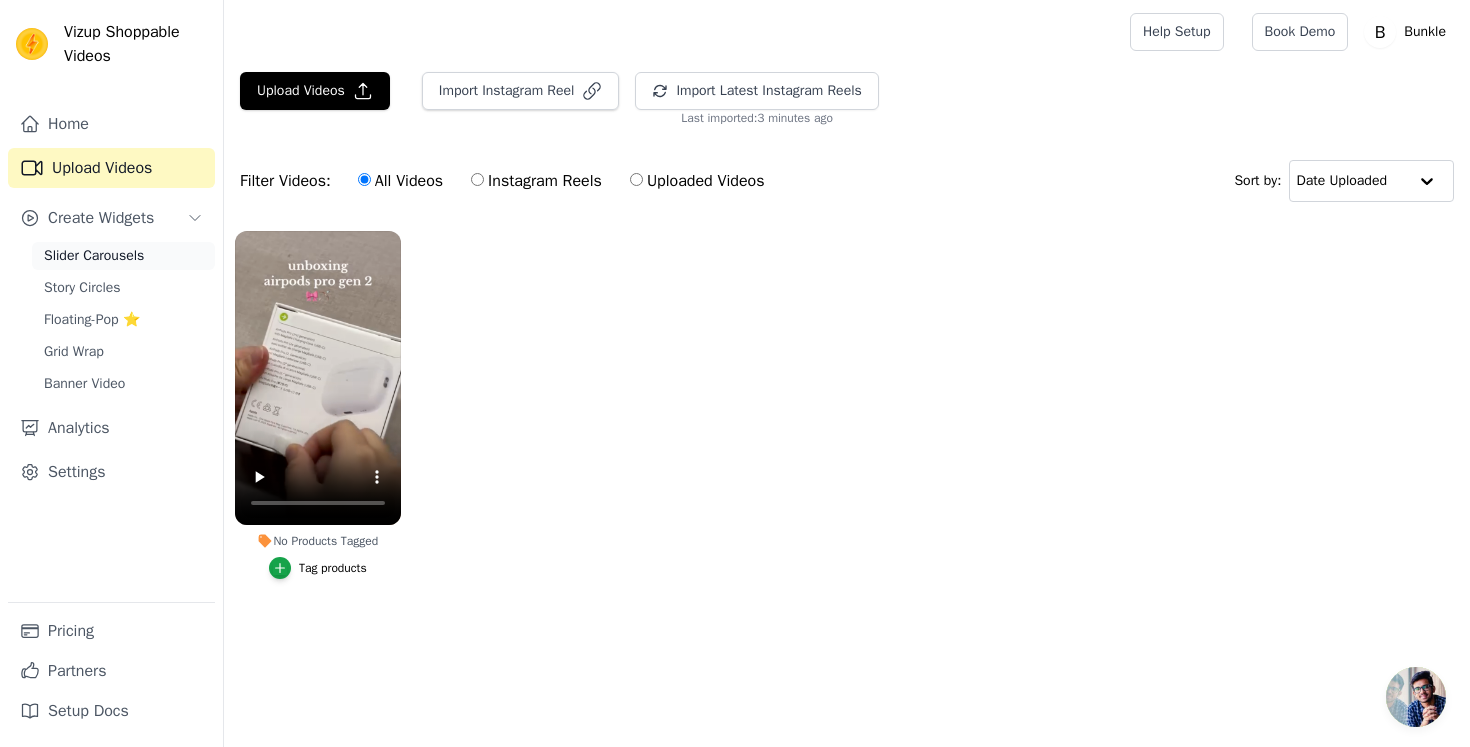 click on "Slider Carousels" at bounding box center (123, 256) 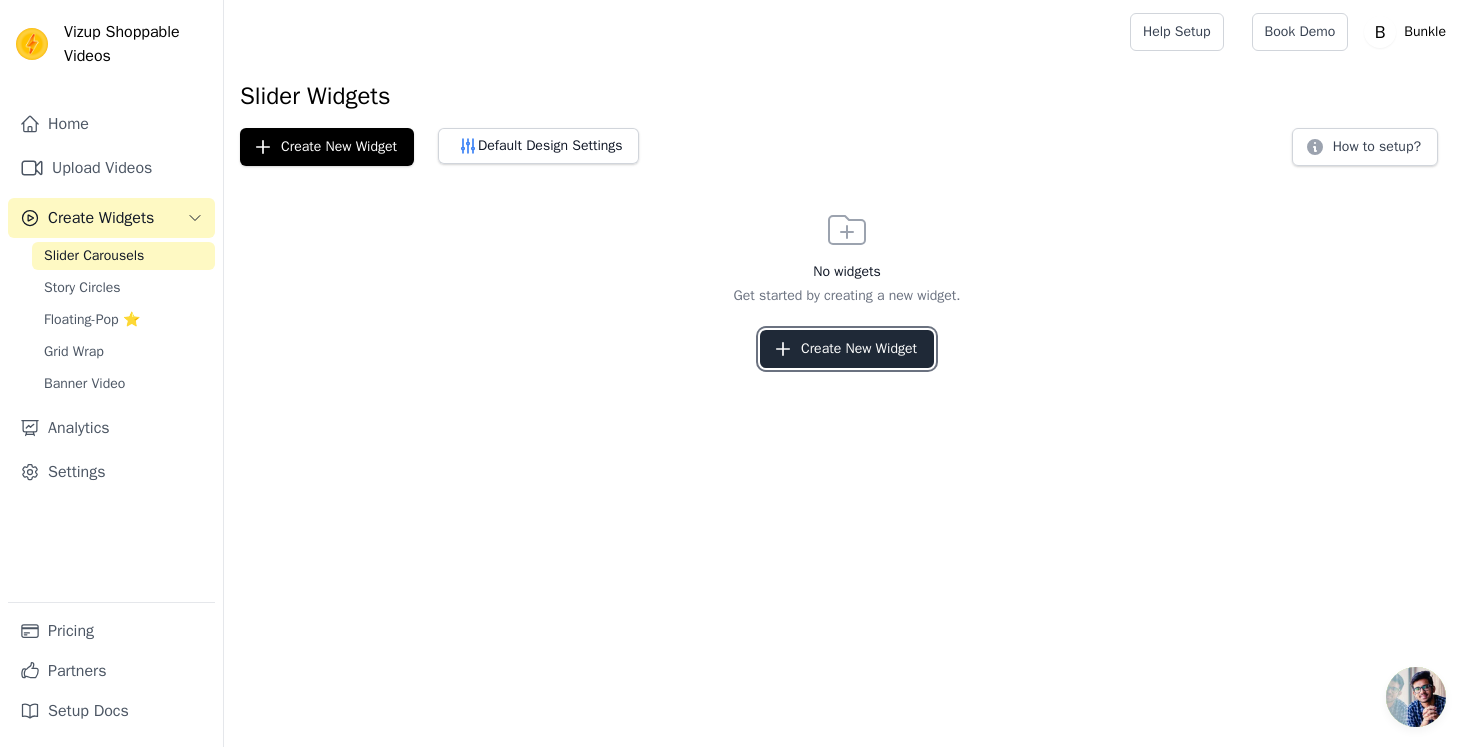 click on "Create New Widget" at bounding box center [847, 349] 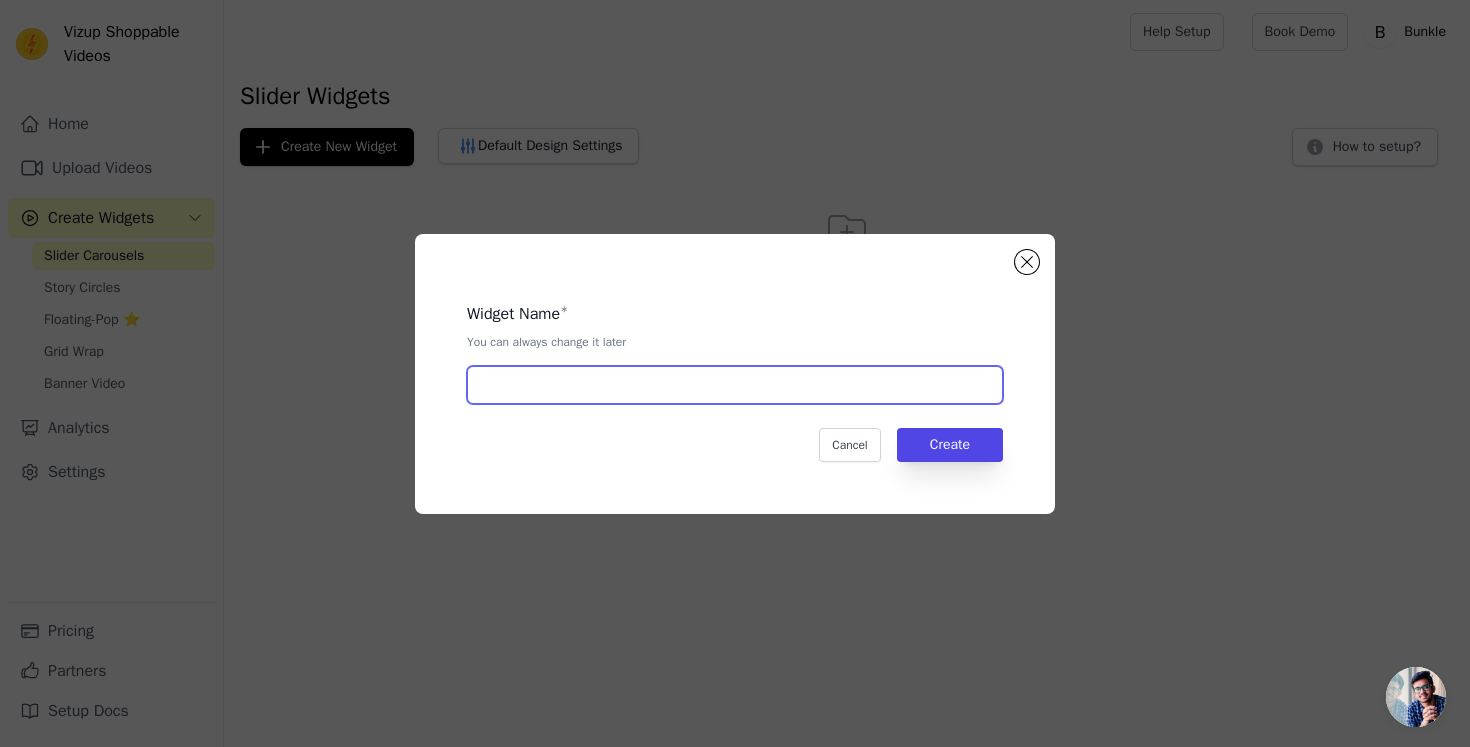 click at bounding box center (735, 385) 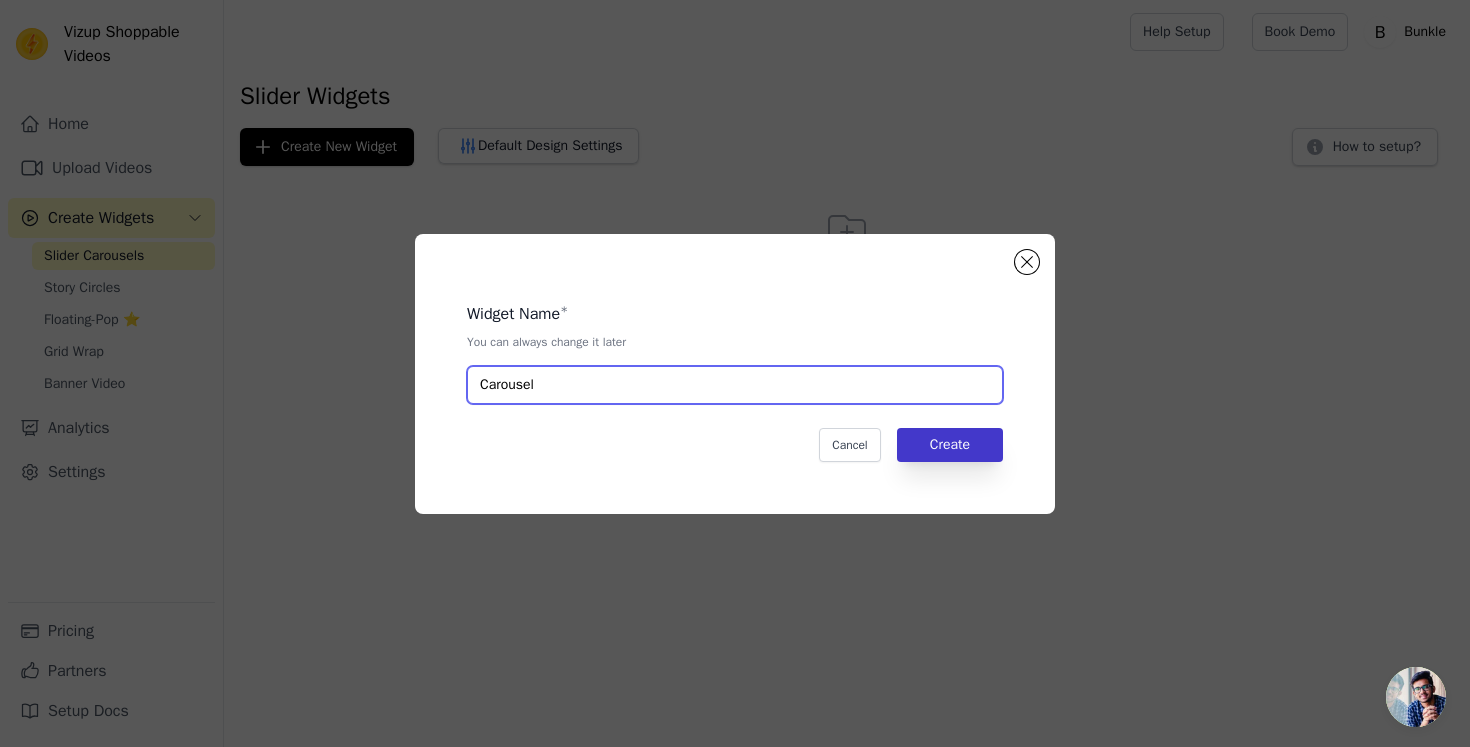 type on "Carousel" 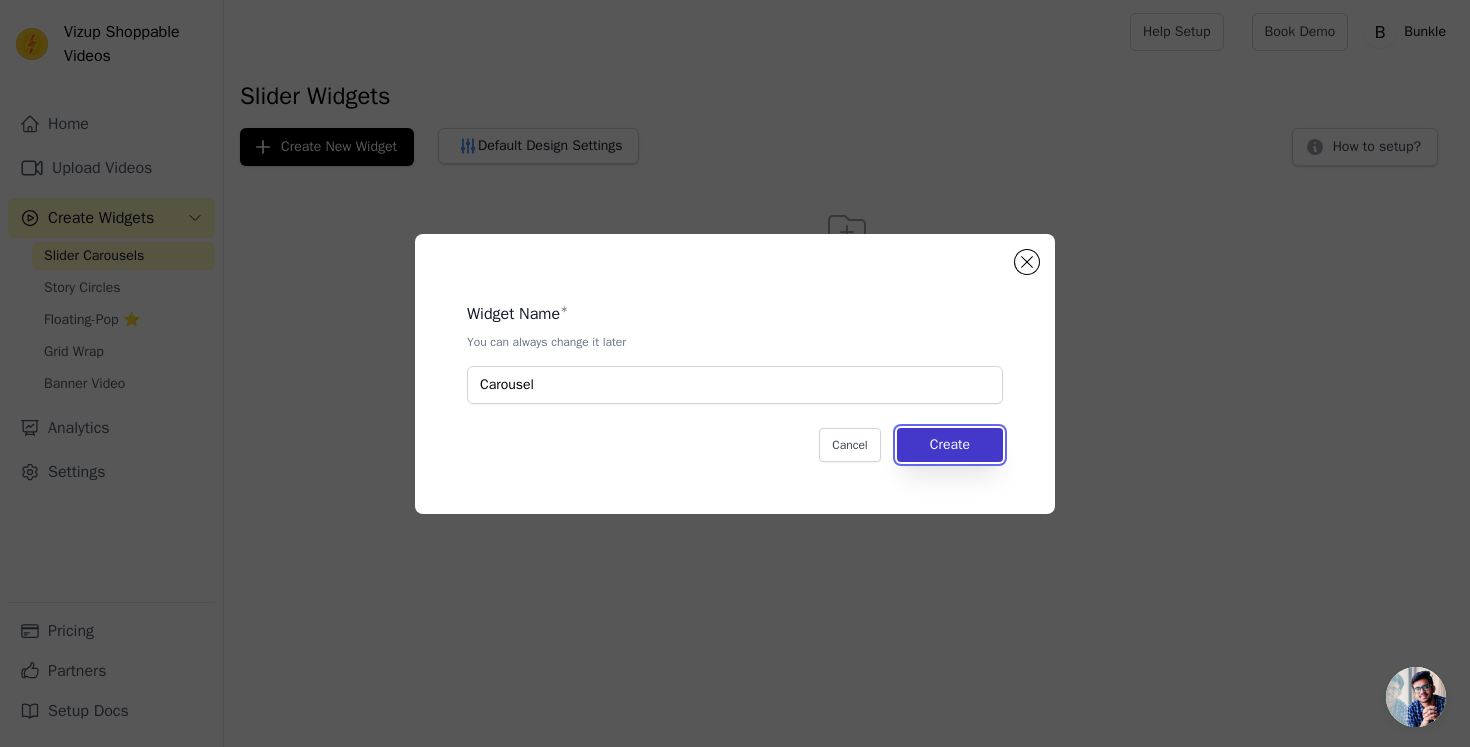 click on "Create" at bounding box center [950, 445] 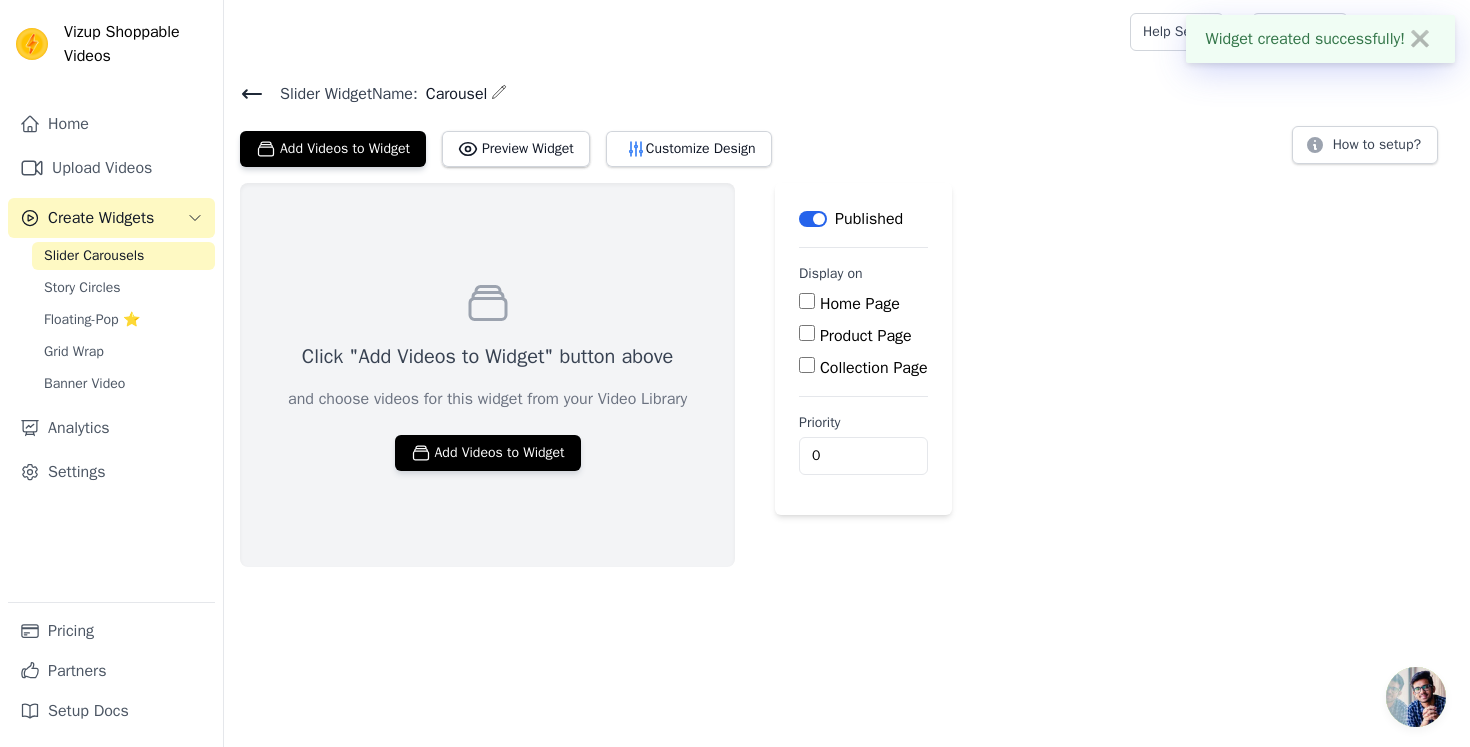 click on "Product Page" at bounding box center (863, 336) 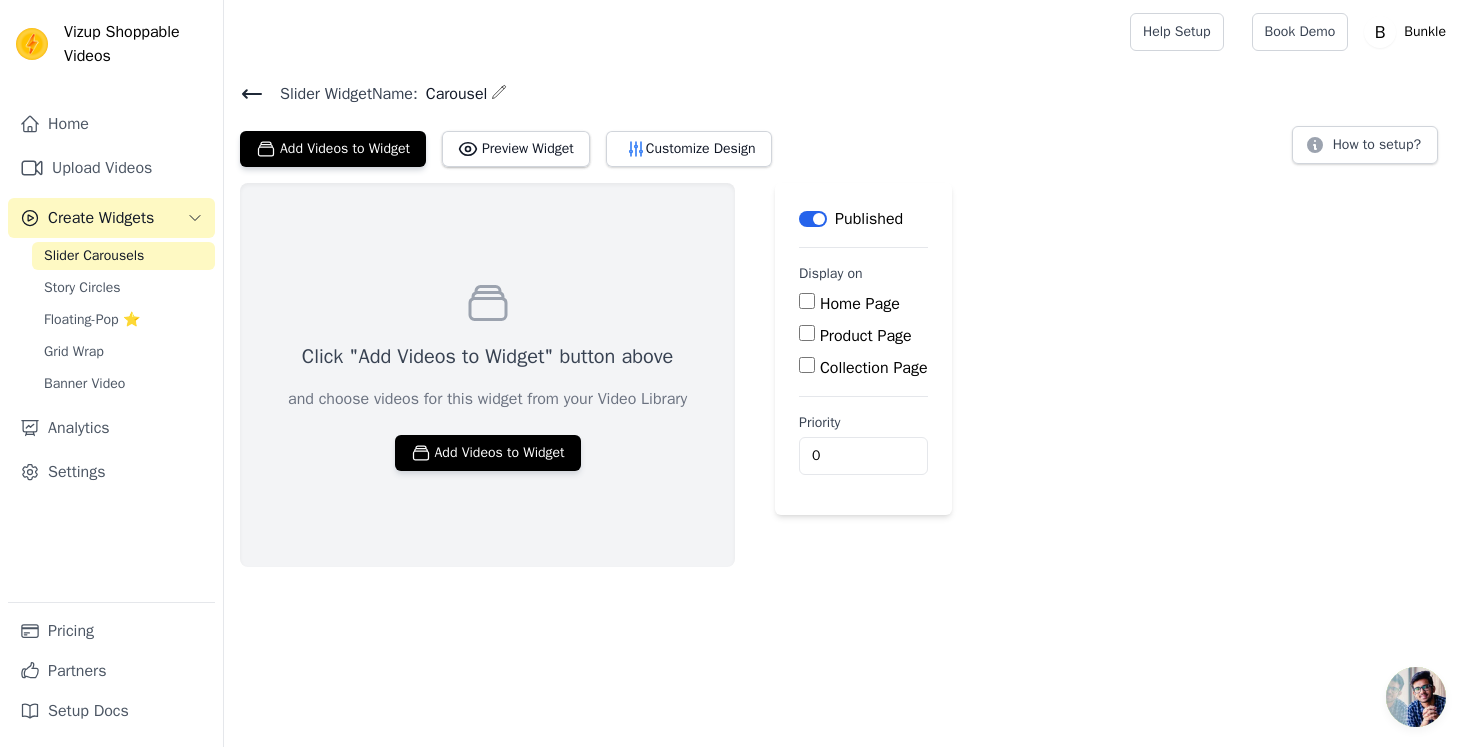 click on "Product Page" at bounding box center (807, 333) 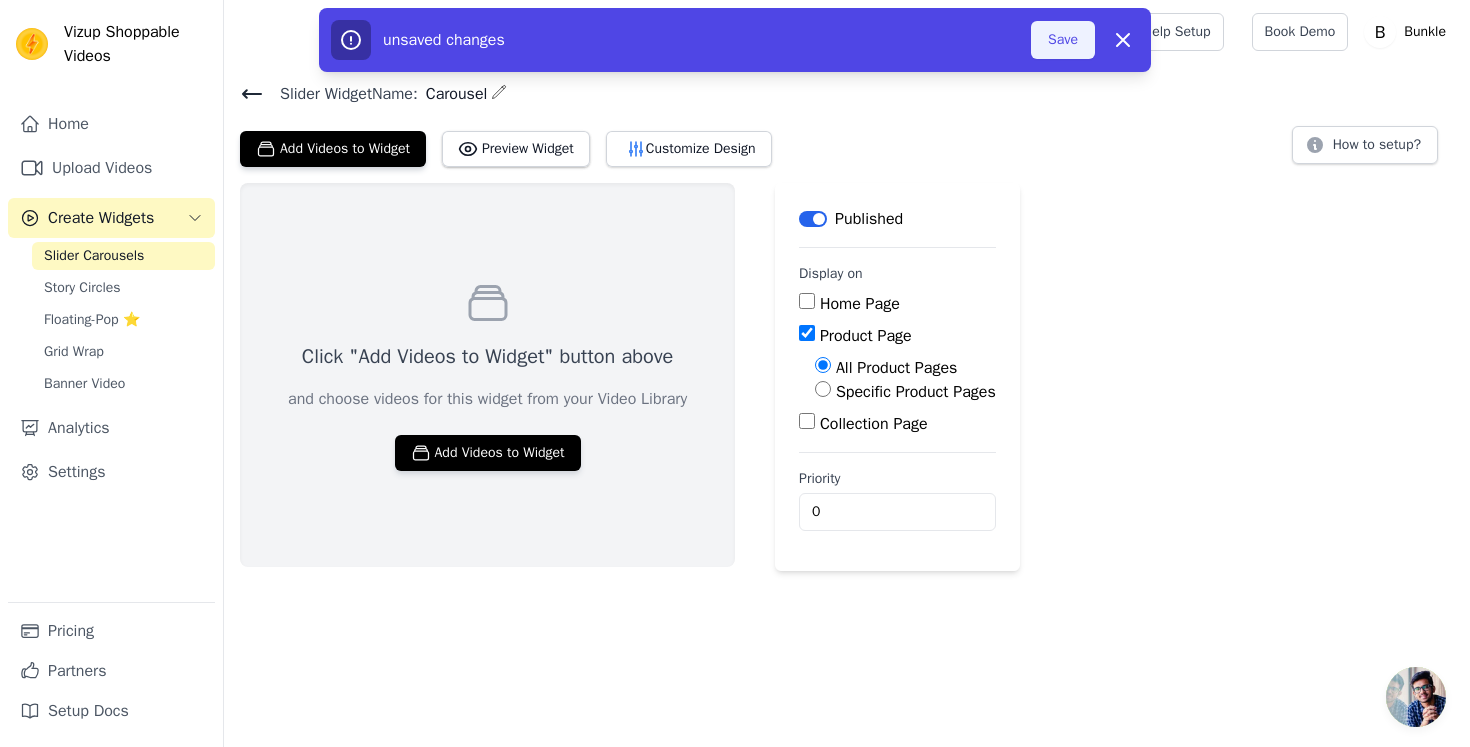 click on "Save" at bounding box center [1063, 40] 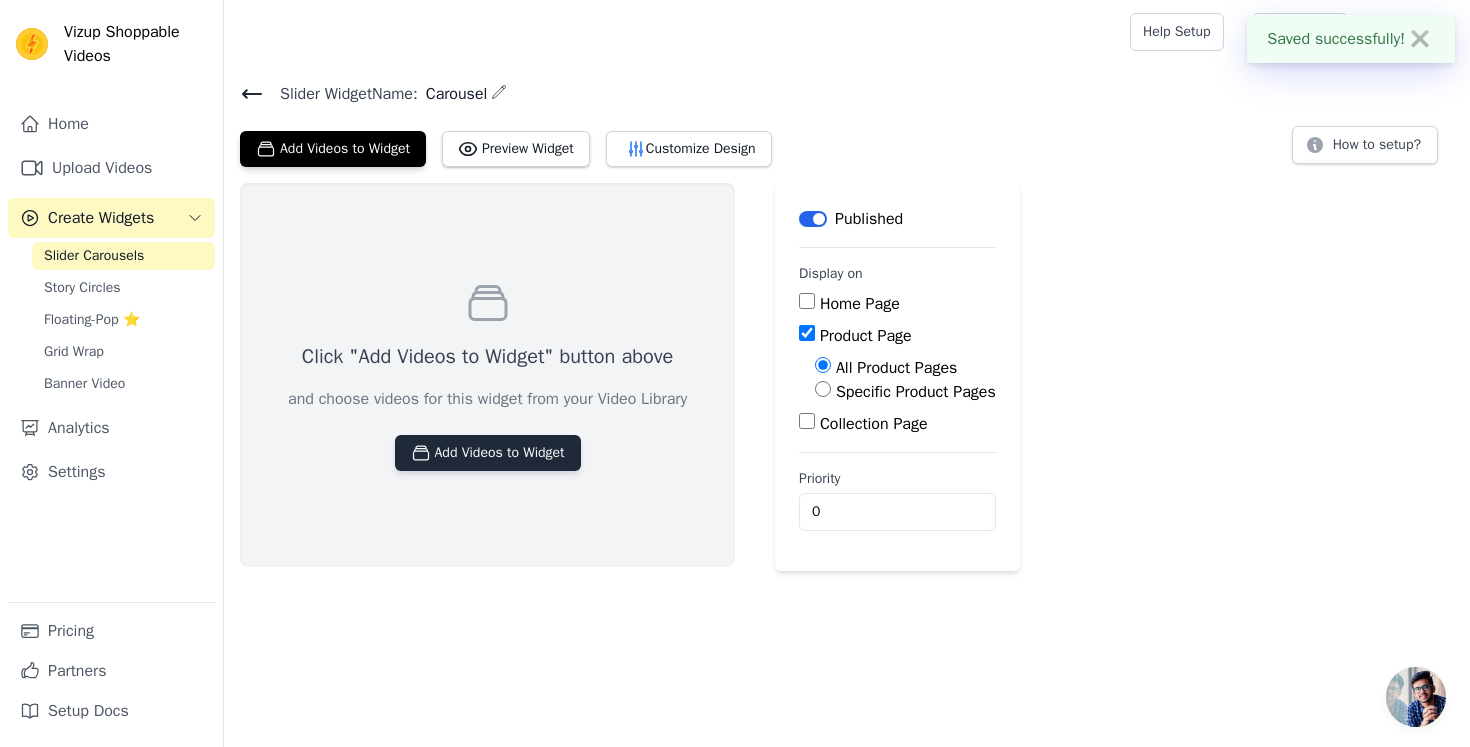 click on "Add Videos to Widget" at bounding box center [488, 453] 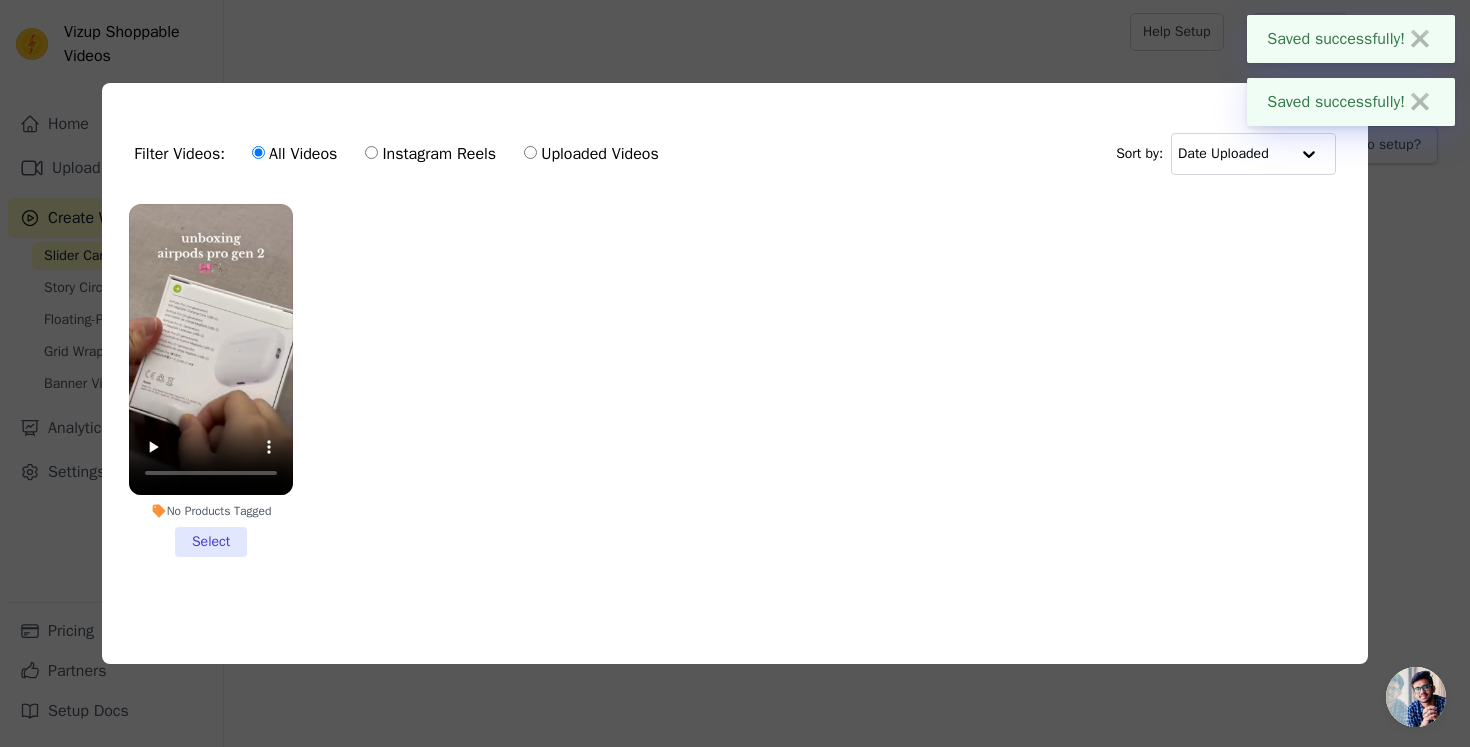 click on "No Products Tagged     Select" at bounding box center [211, 380] 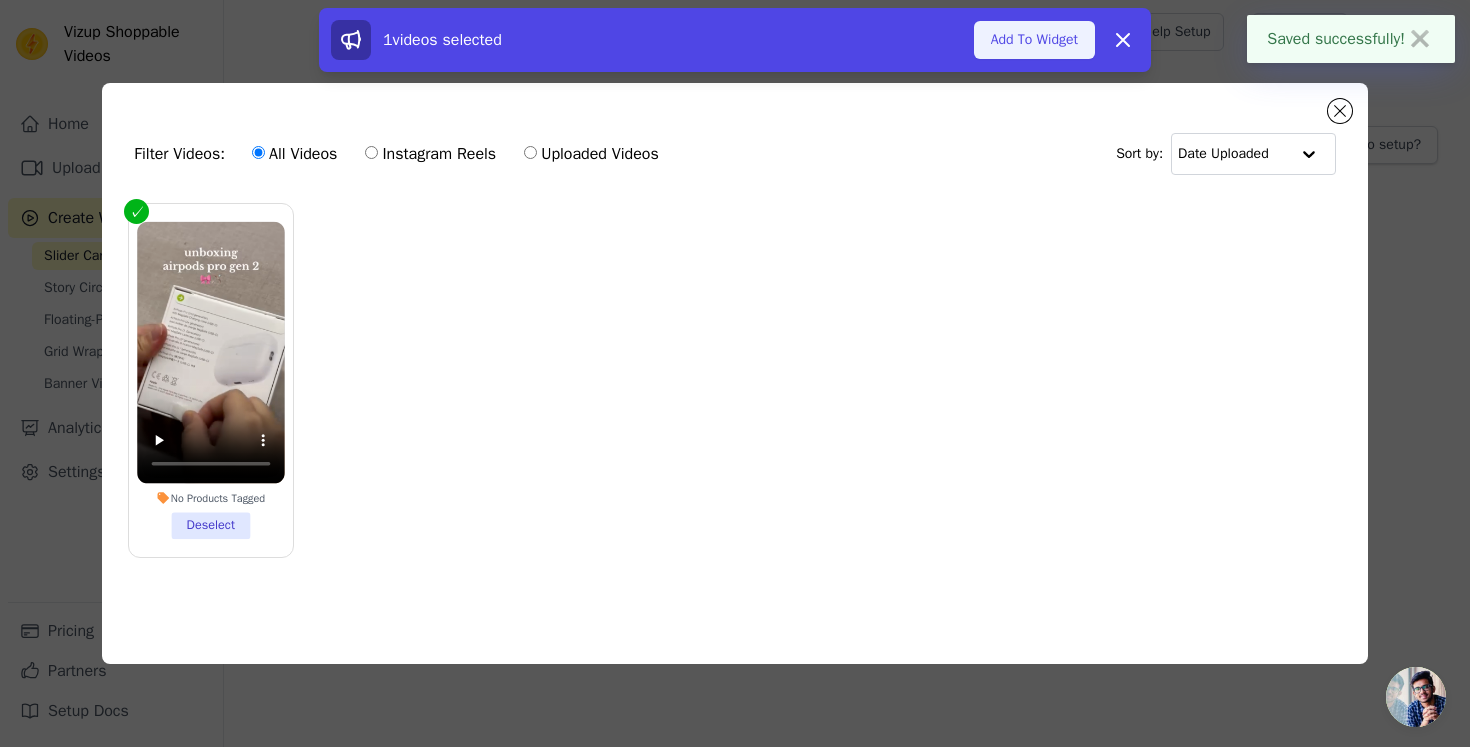 click on "Add To Widget" at bounding box center [1034, 40] 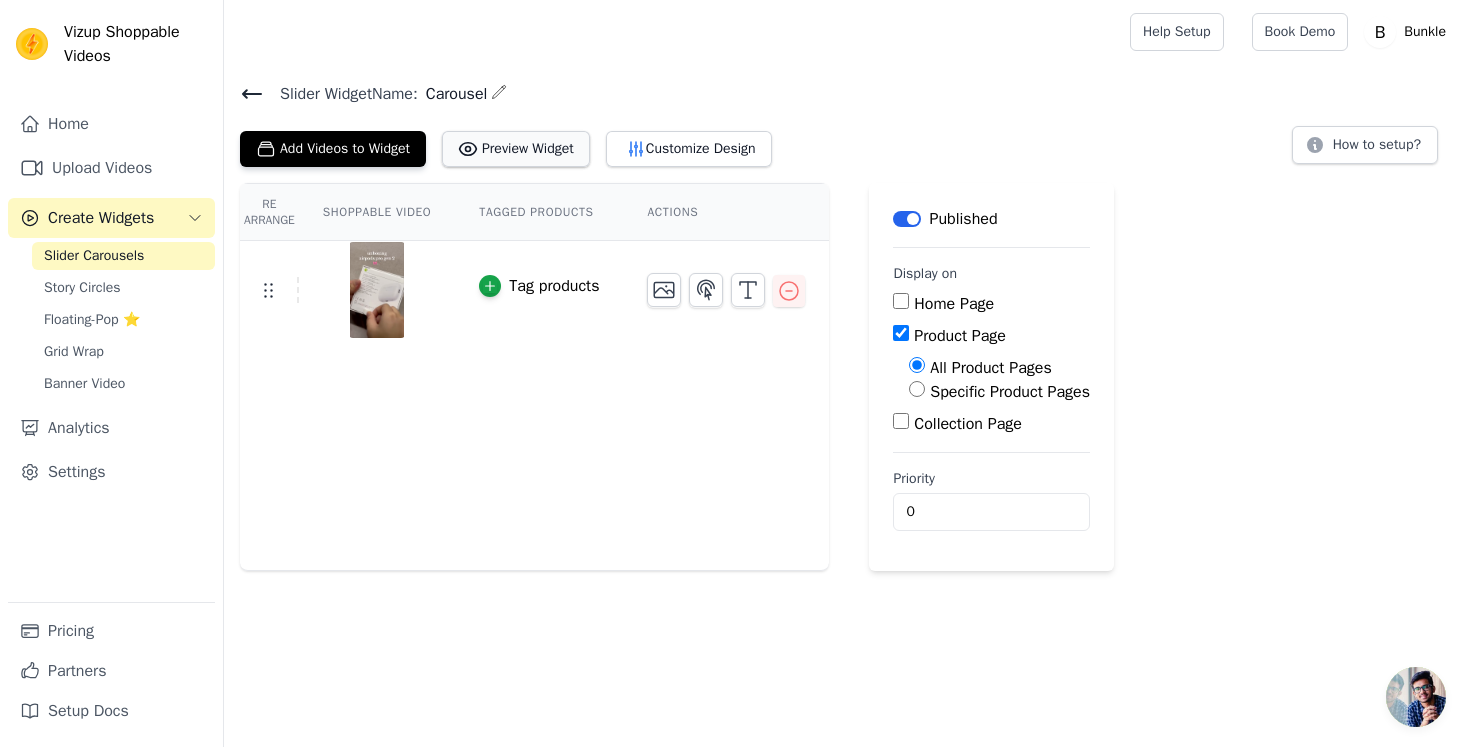 click on "Preview Widget" at bounding box center [516, 149] 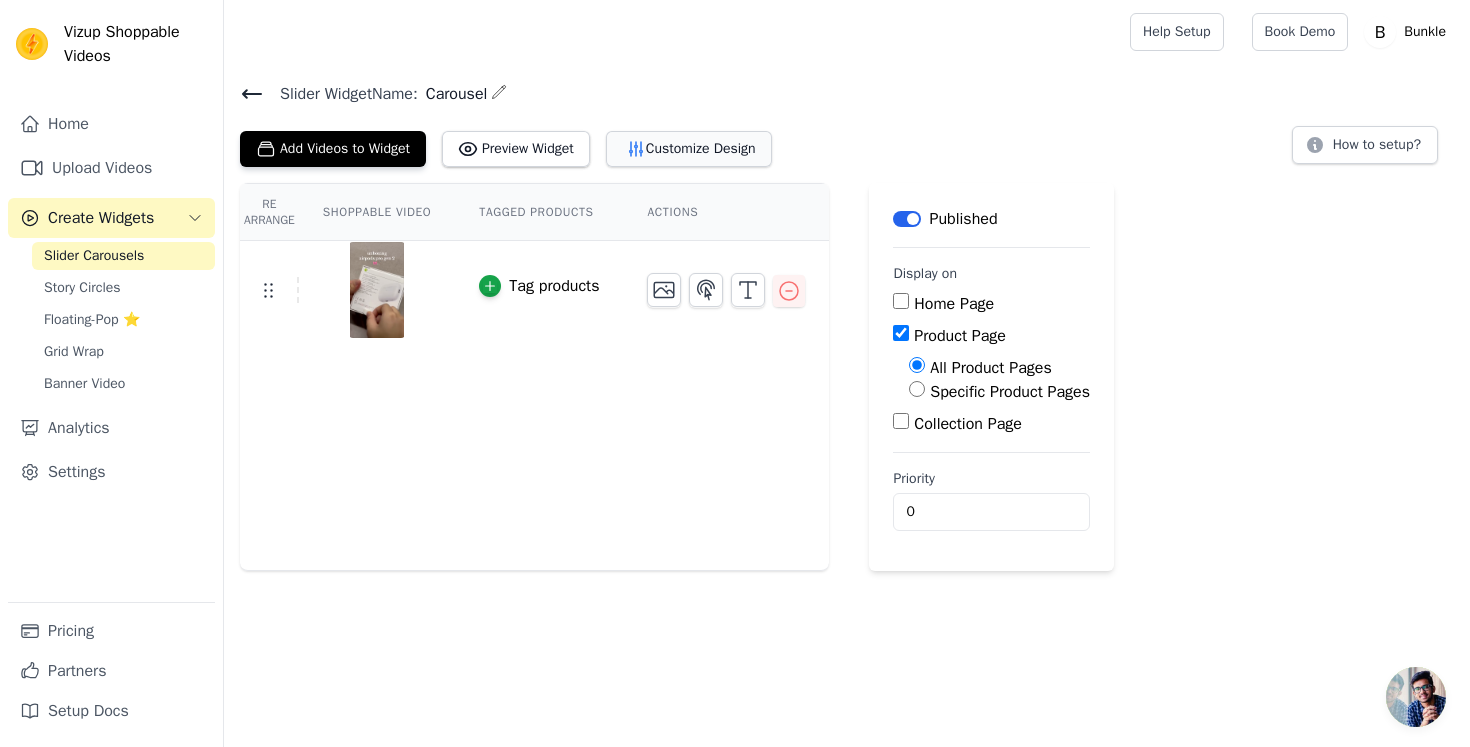 click on "Customize Design" at bounding box center (689, 149) 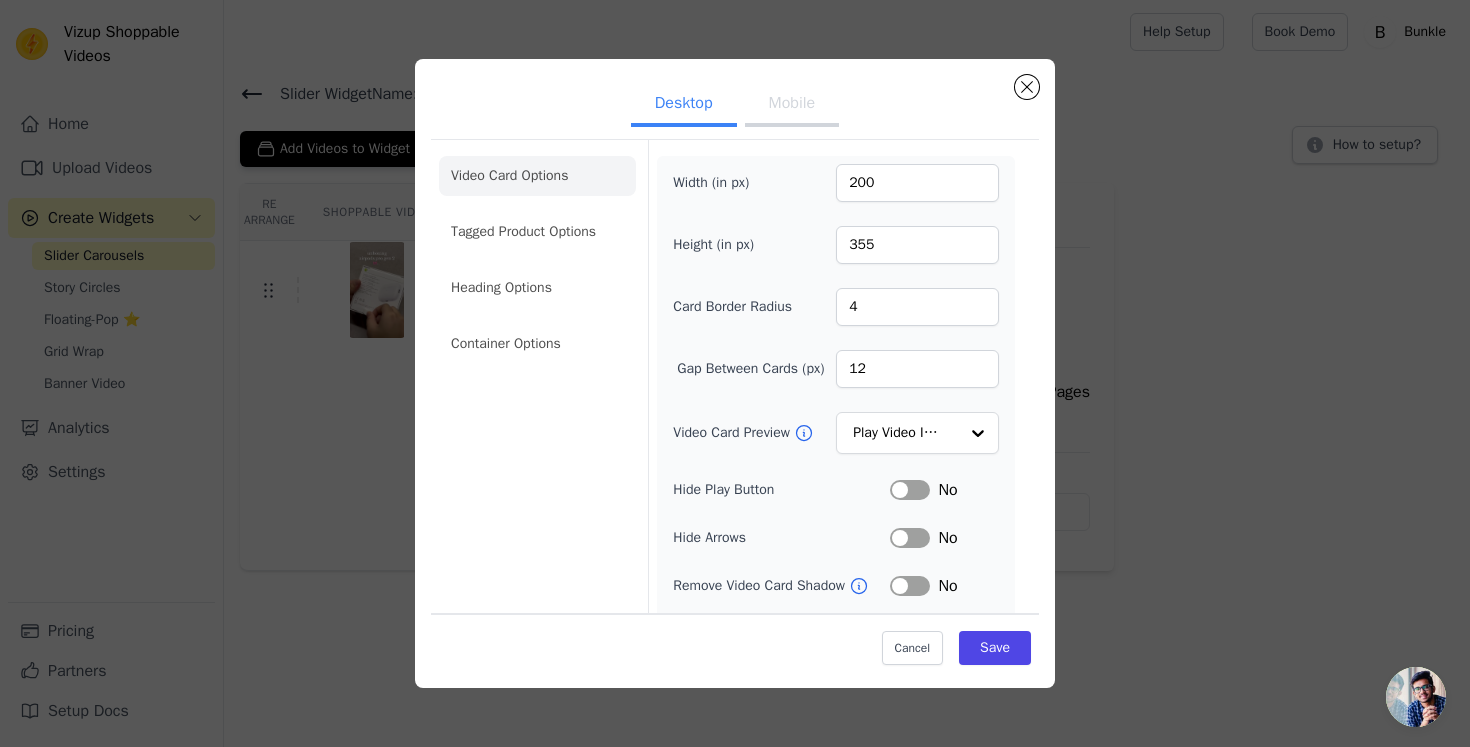 scroll, scrollTop: 4, scrollLeft: 0, axis: vertical 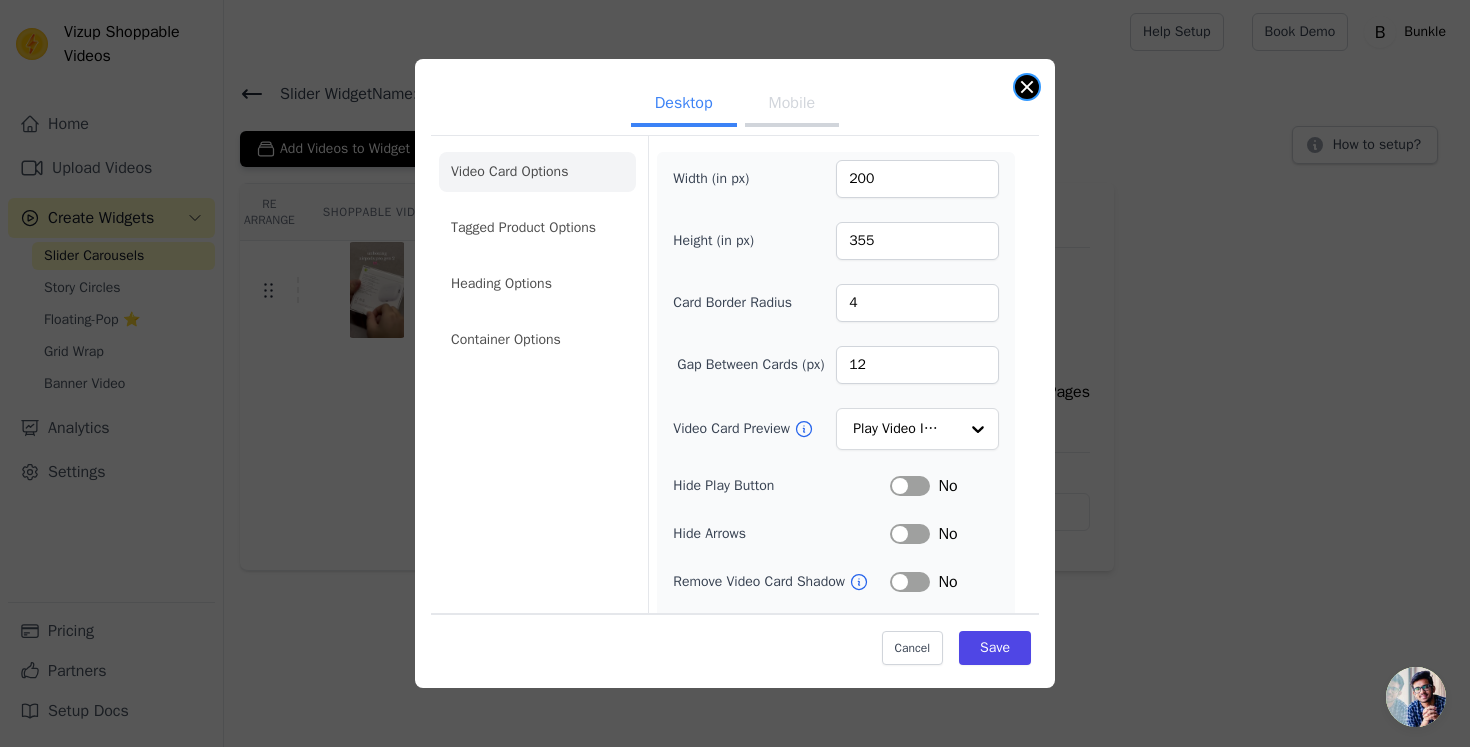 click at bounding box center (1027, 87) 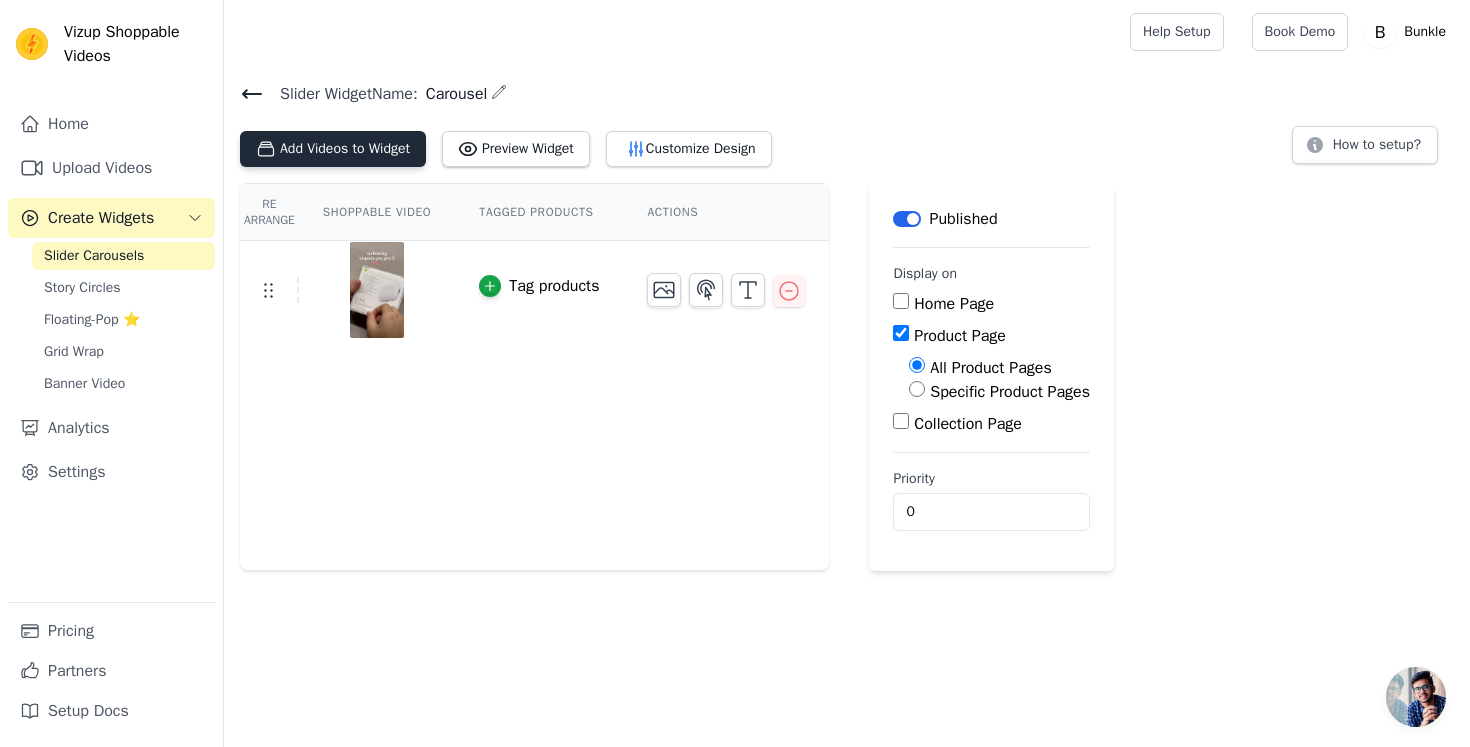 click on "Add Videos to Widget" at bounding box center [333, 149] 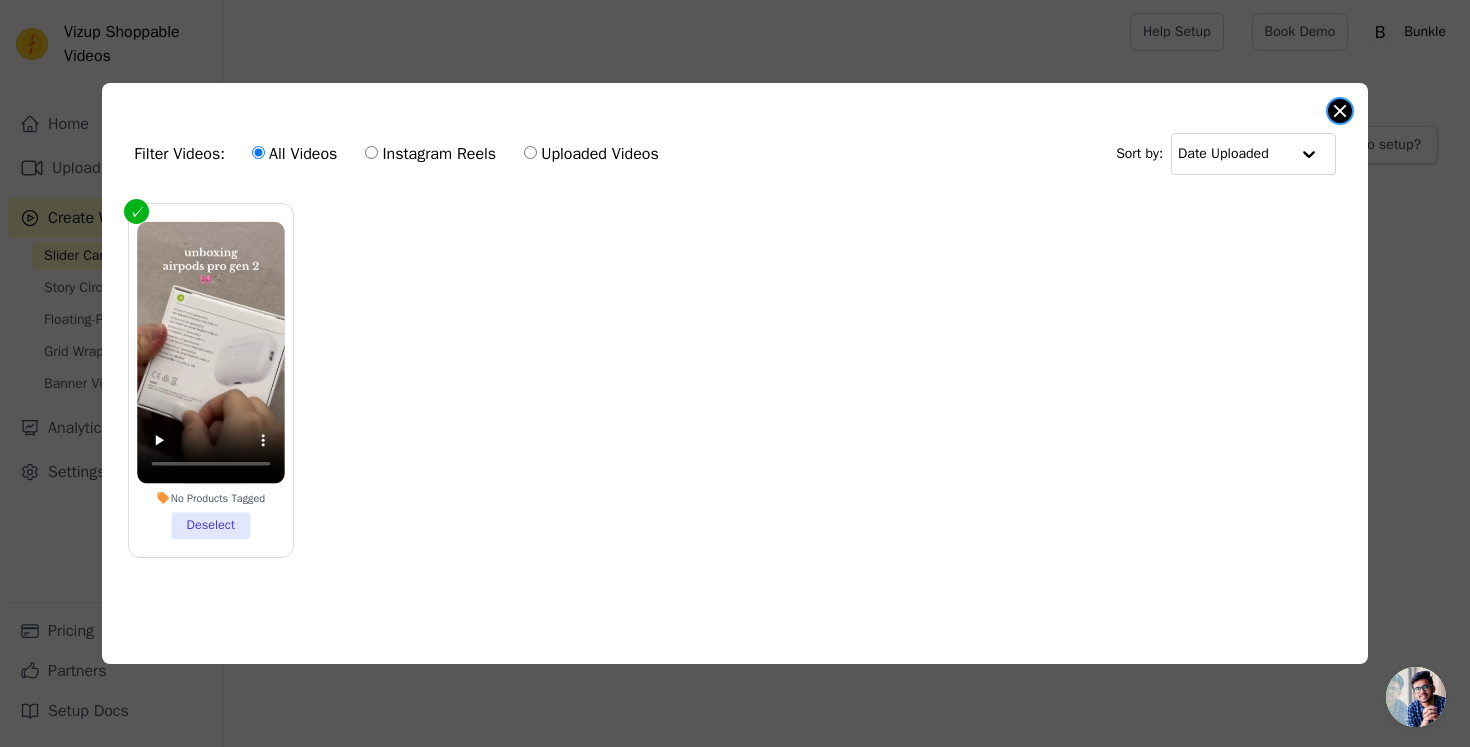 click at bounding box center (1340, 111) 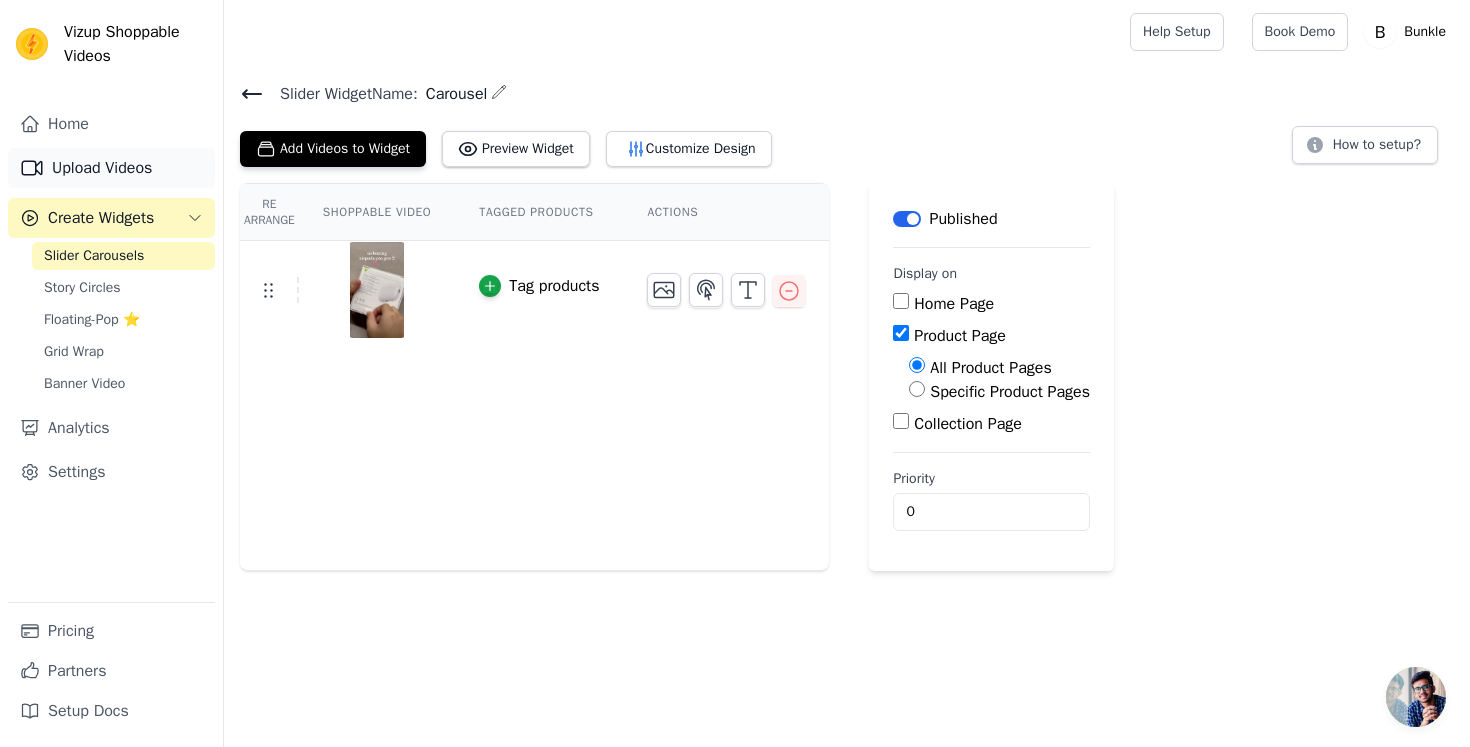 click on "Upload Videos" at bounding box center [111, 168] 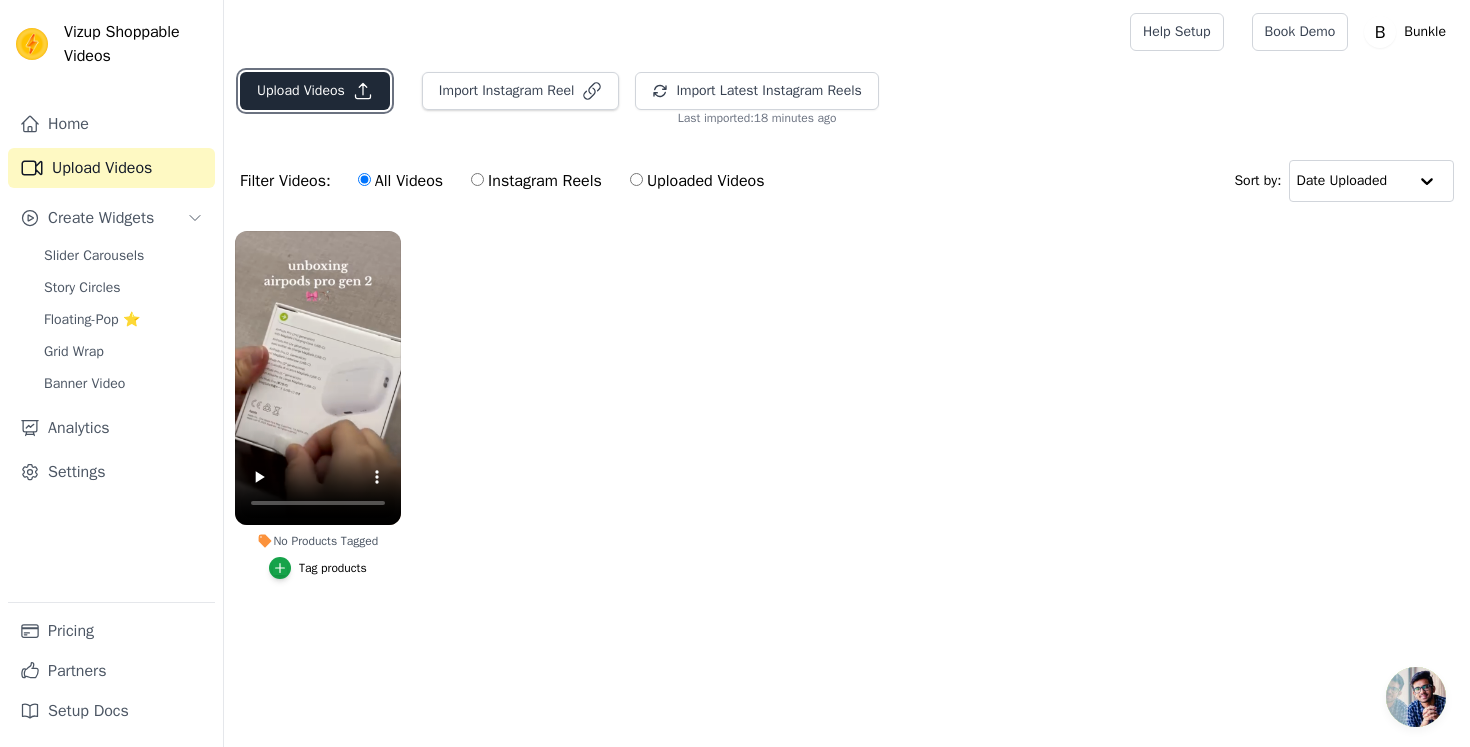 click on "Upload Videos" at bounding box center [315, 91] 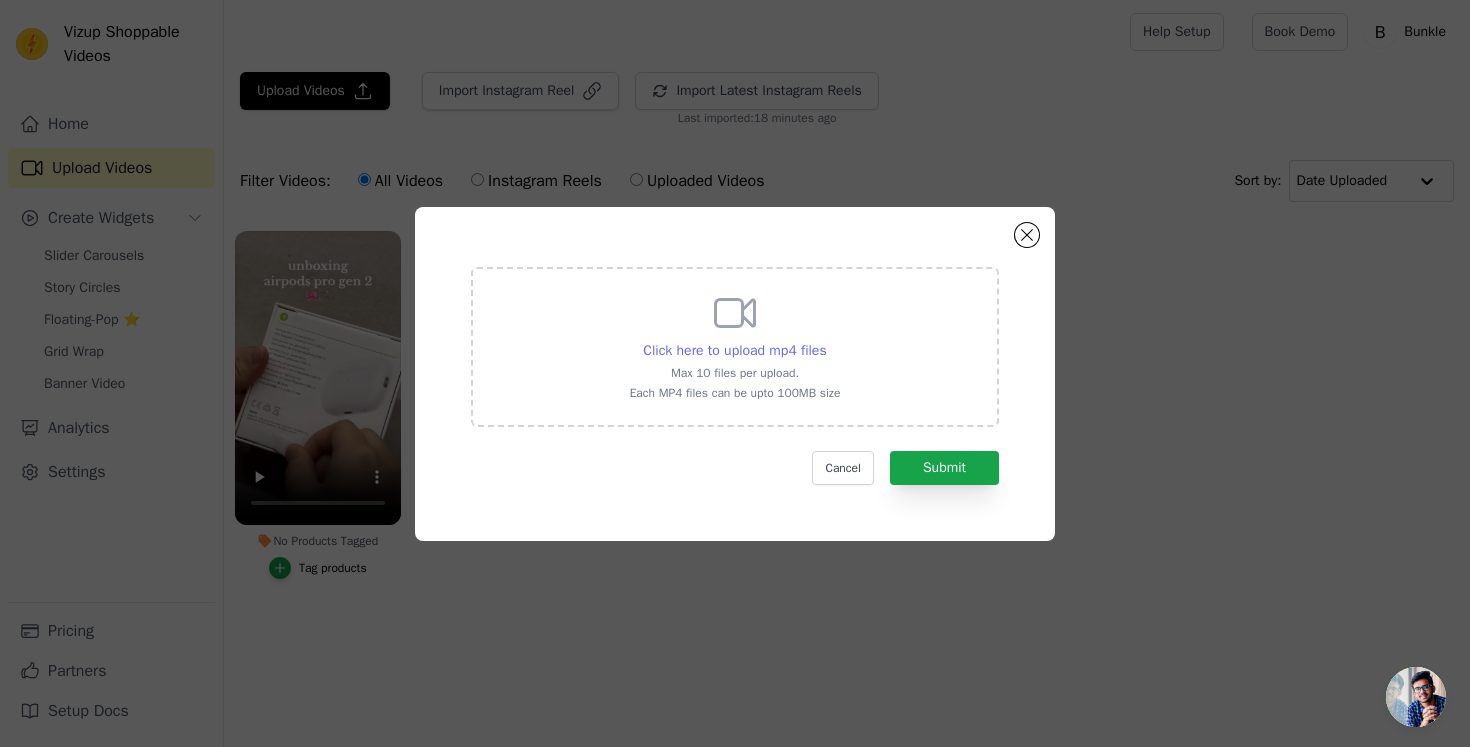 click on "Click here to upload mp4 files" at bounding box center [734, 350] 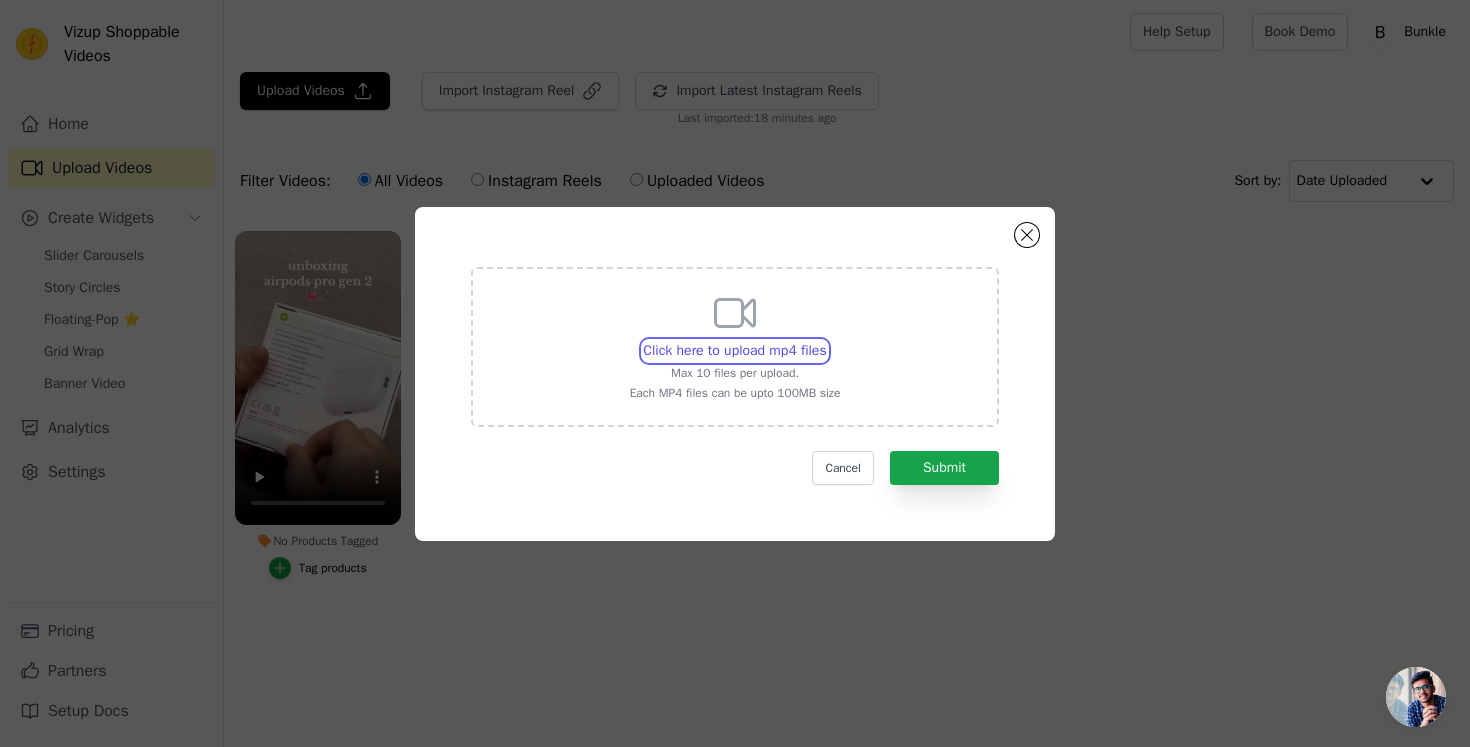 type on "C:\fakepath\pinterestdownloader.com-1750975169.891502.mp4" 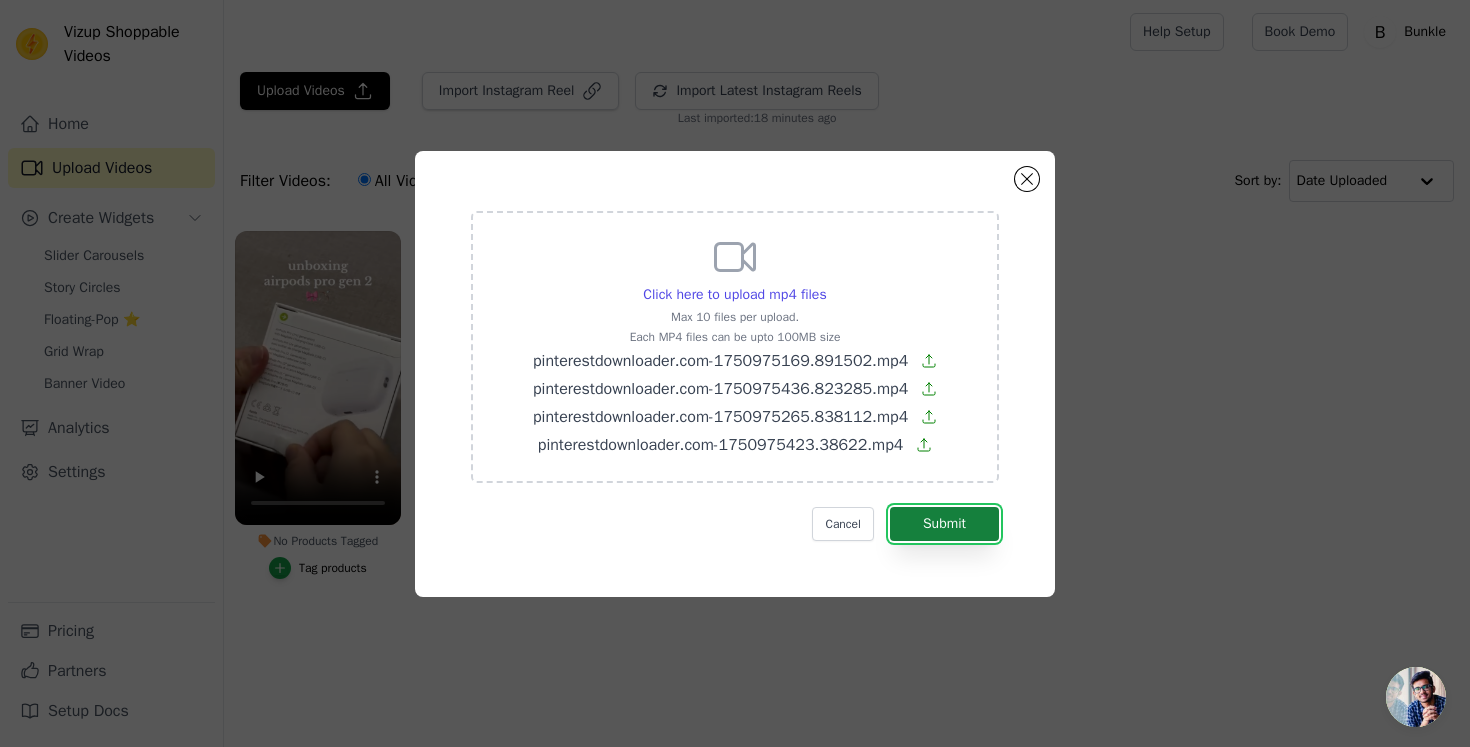 click on "Submit" at bounding box center (944, 524) 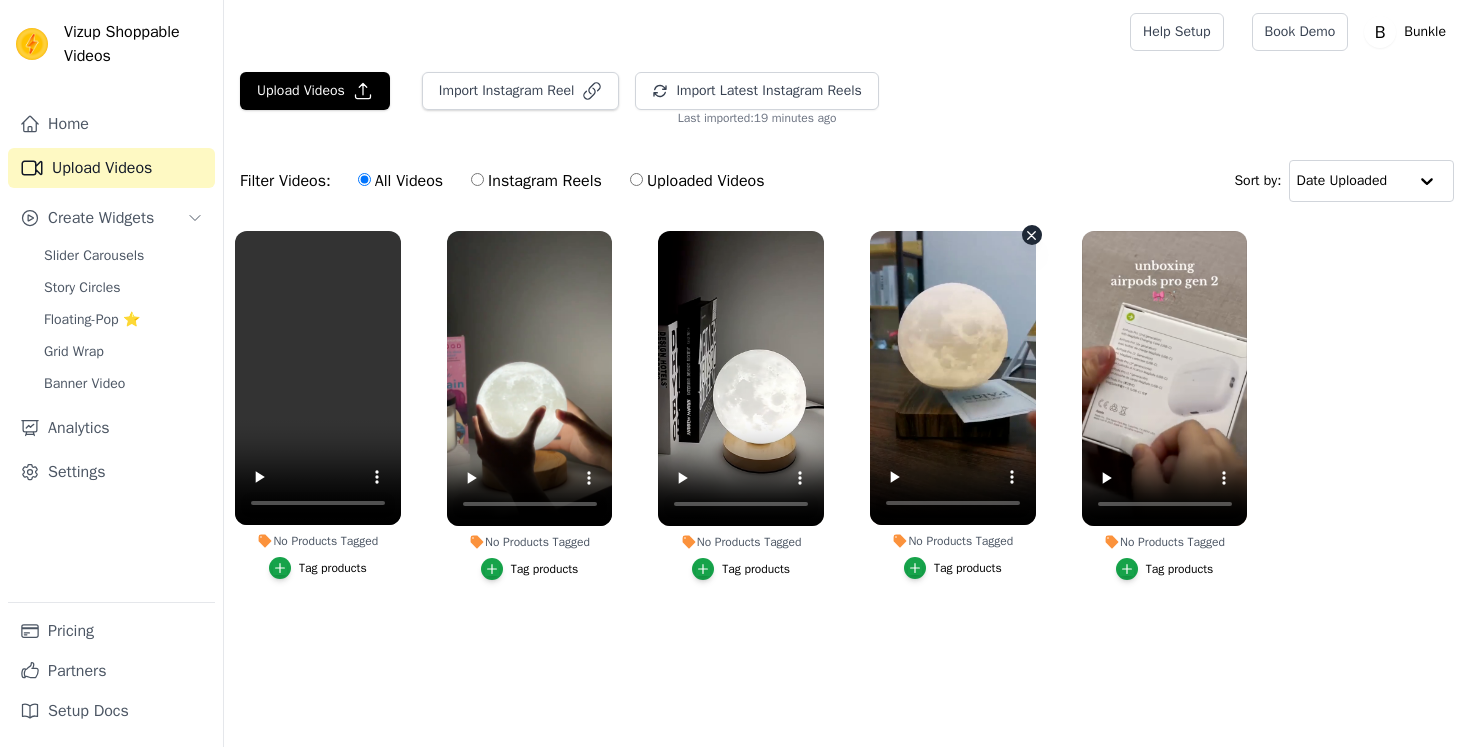 scroll, scrollTop: 0, scrollLeft: 0, axis: both 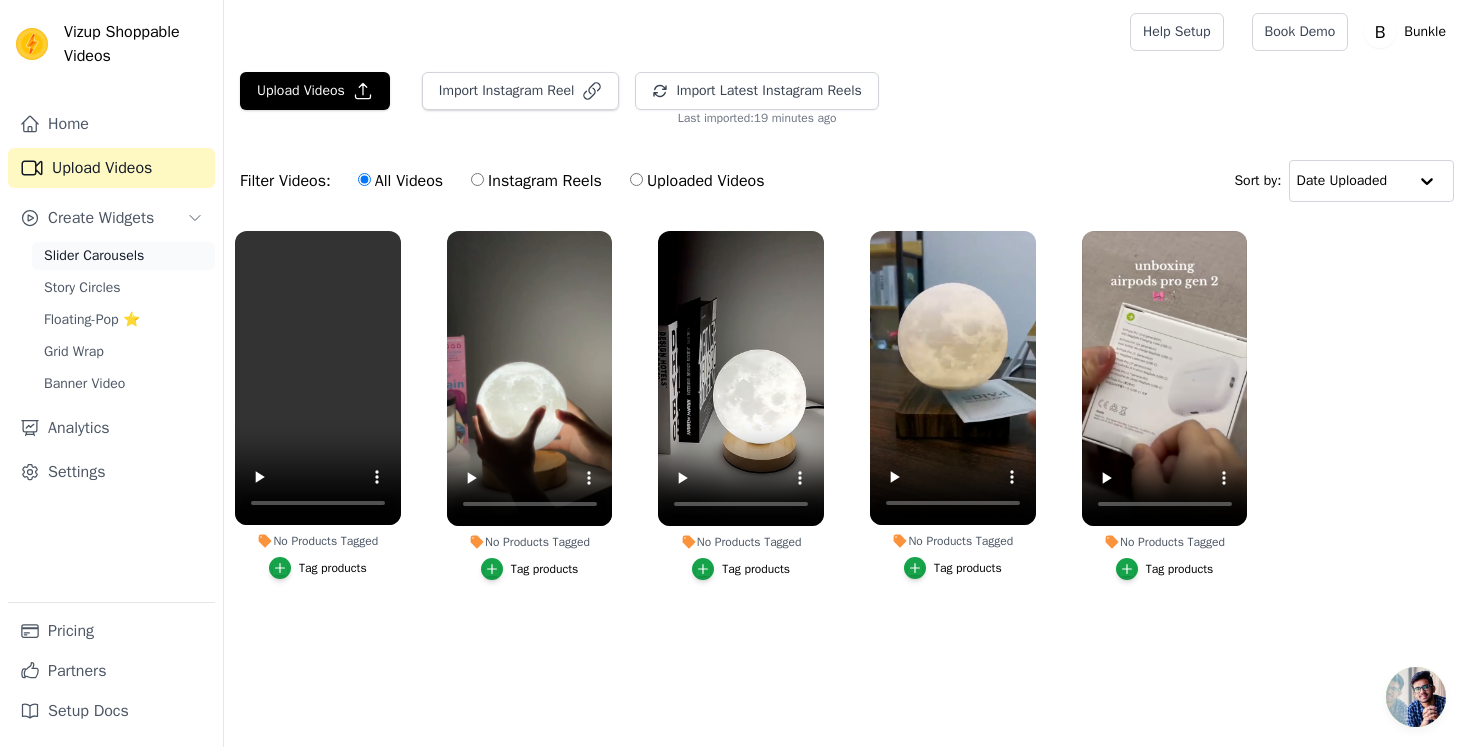 click on "Slider Carousels" at bounding box center (94, 256) 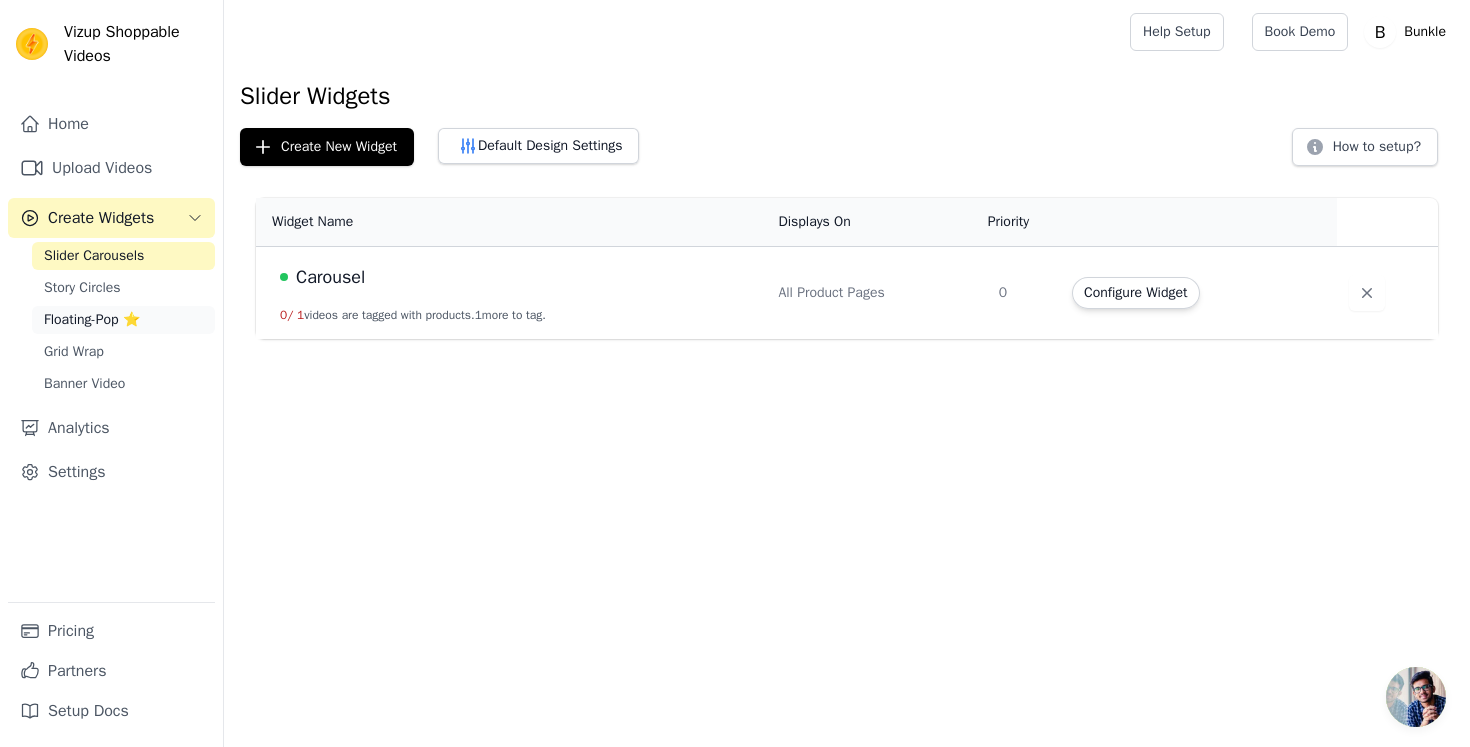 click on "Floating-Pop ⭐" at bounding box center (92, 320) 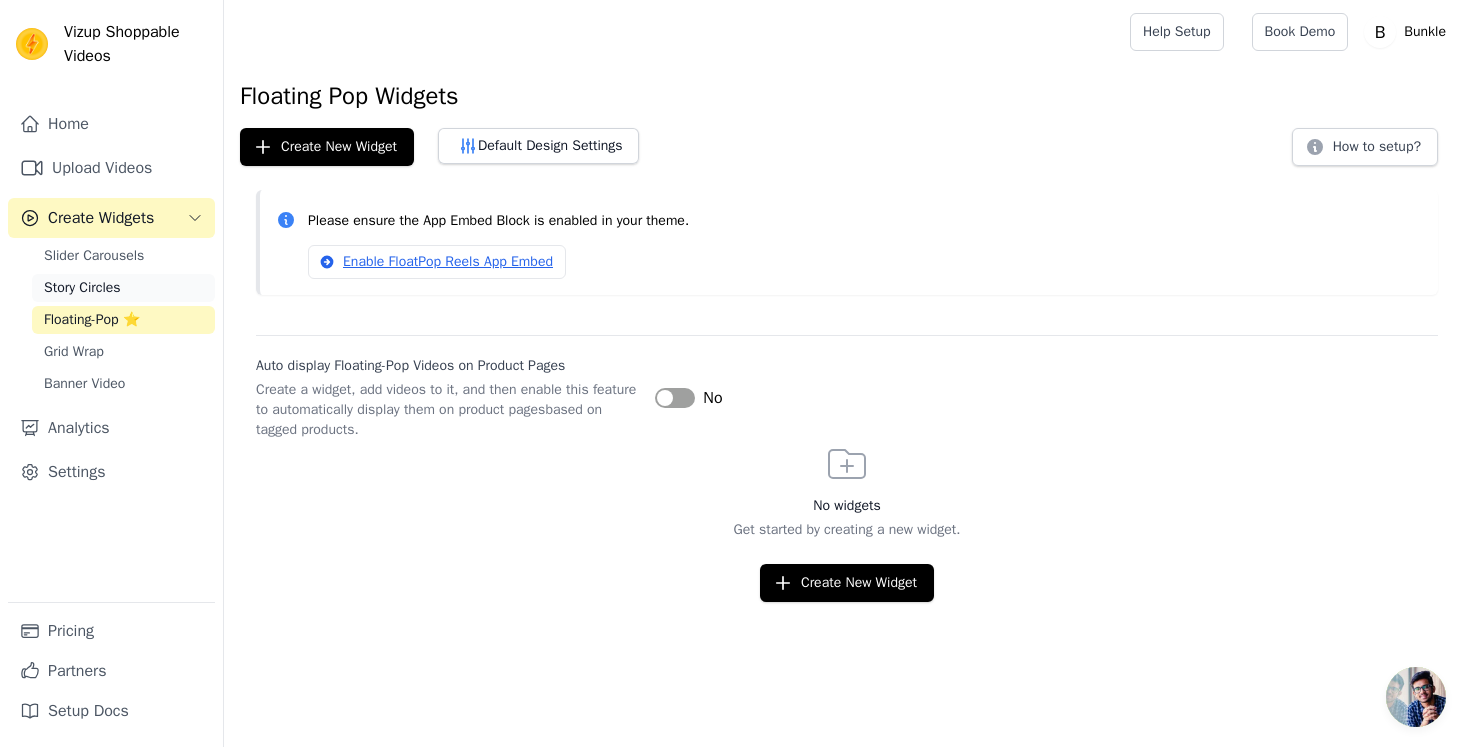 click on "Story Circles" at bounding box center [123, 288] 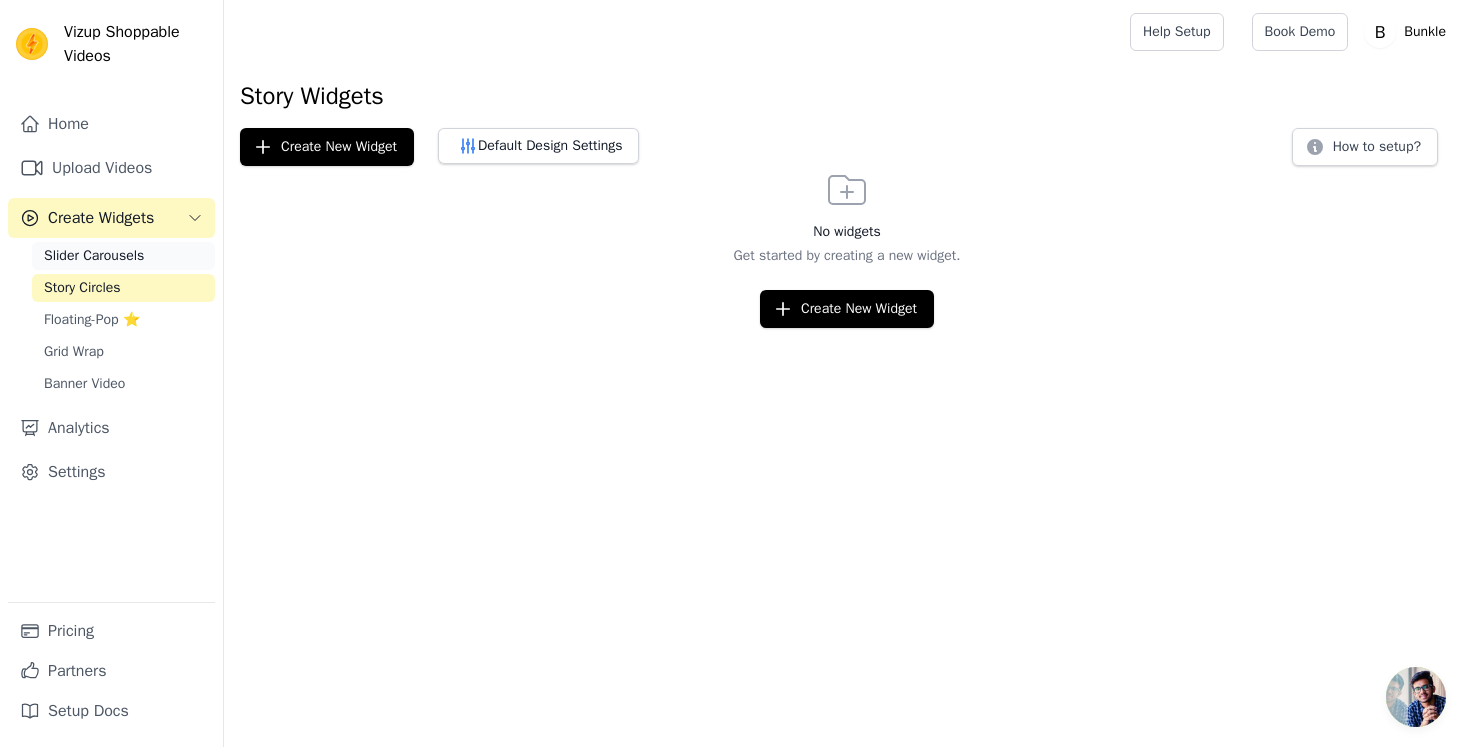 click on "Slider Carousels" at bounding box center [123, 256] 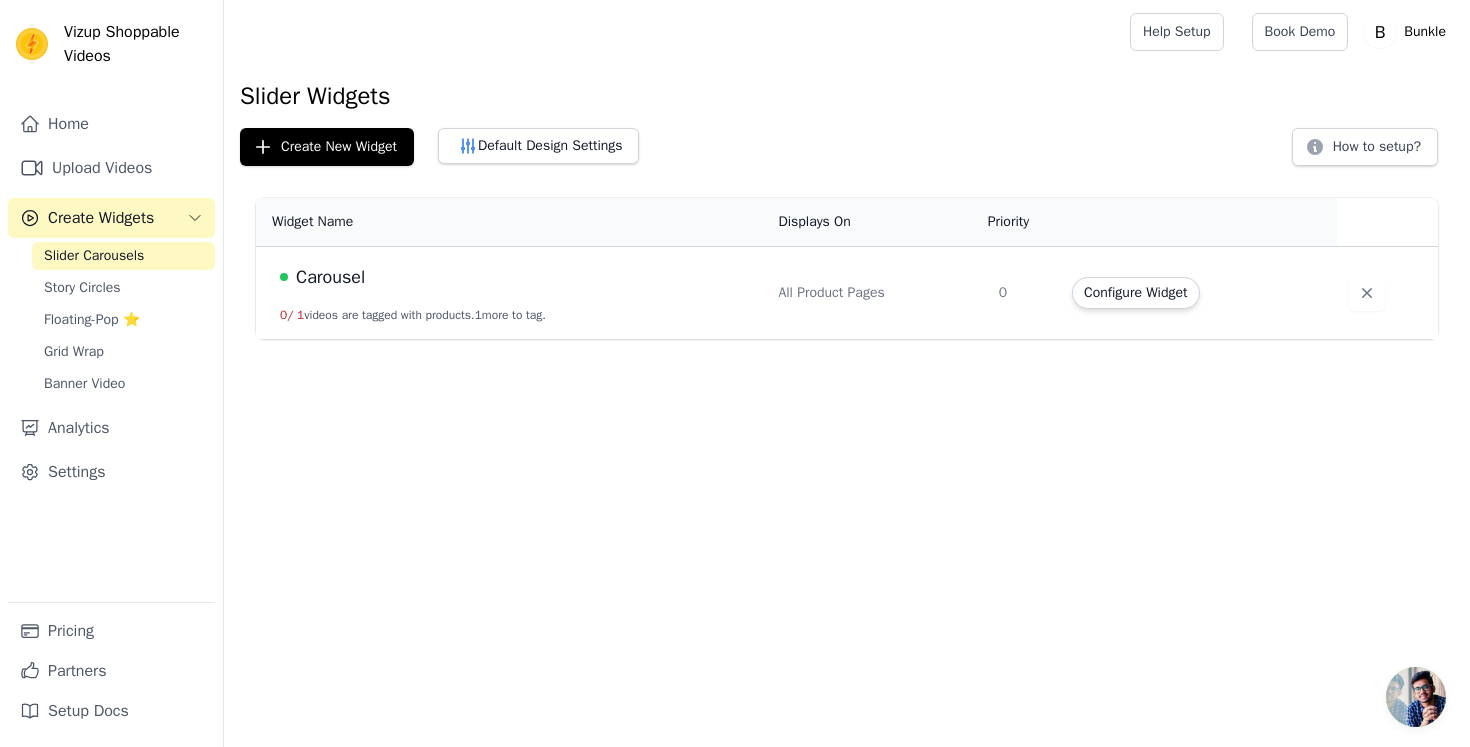 click on "Configure Widget" at bounding box center [1198, 293] 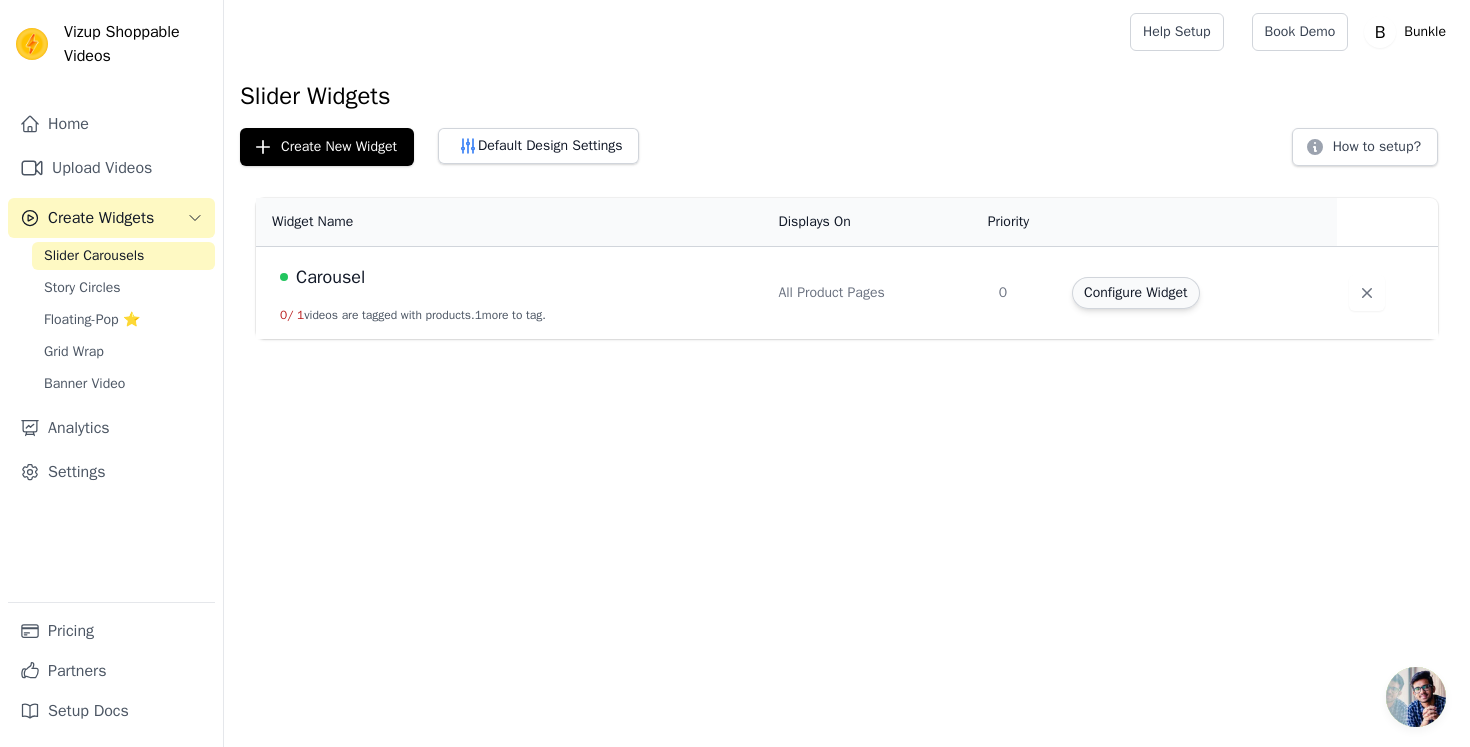 click on "Configure Widget" at bounding box center (1135, 293) 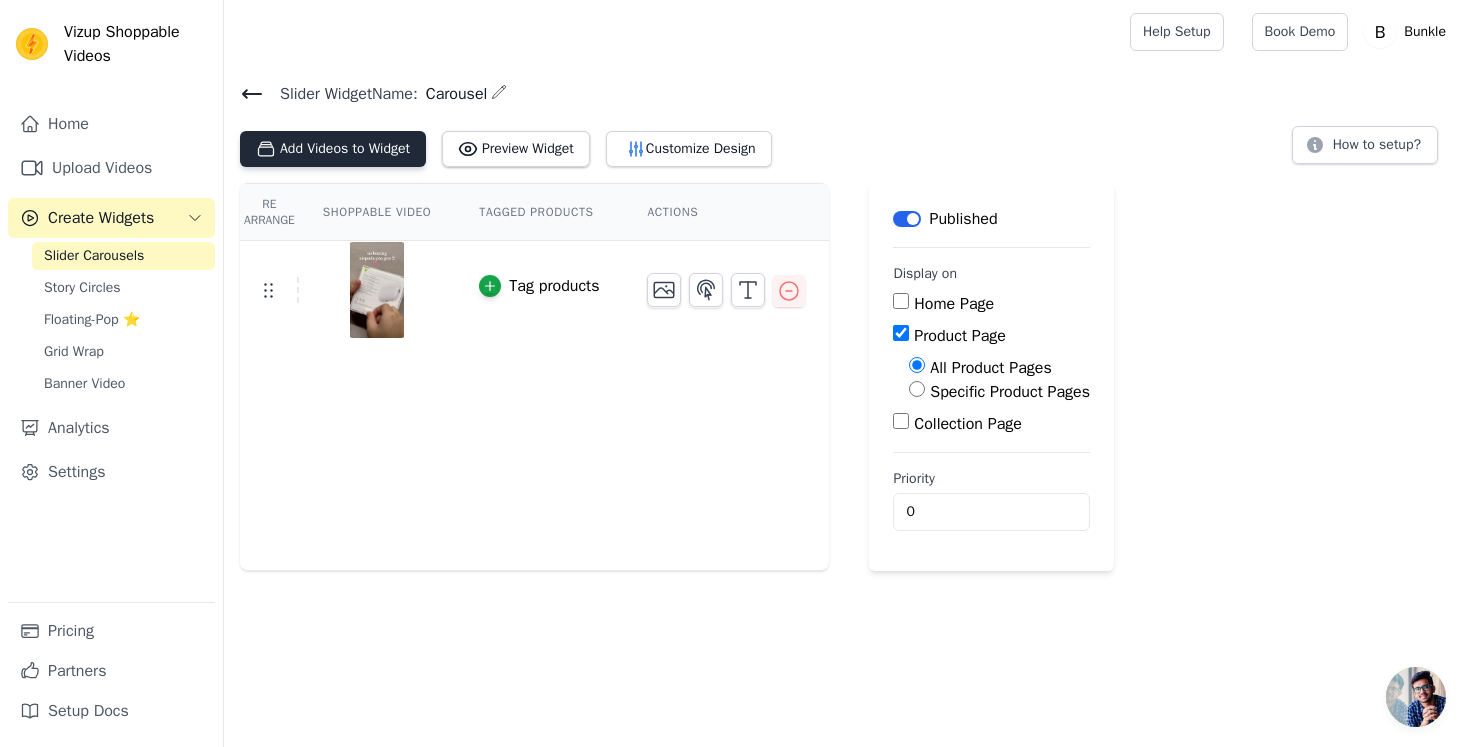 click on "Add Videos to Widget" at bounding box center (333, 149) 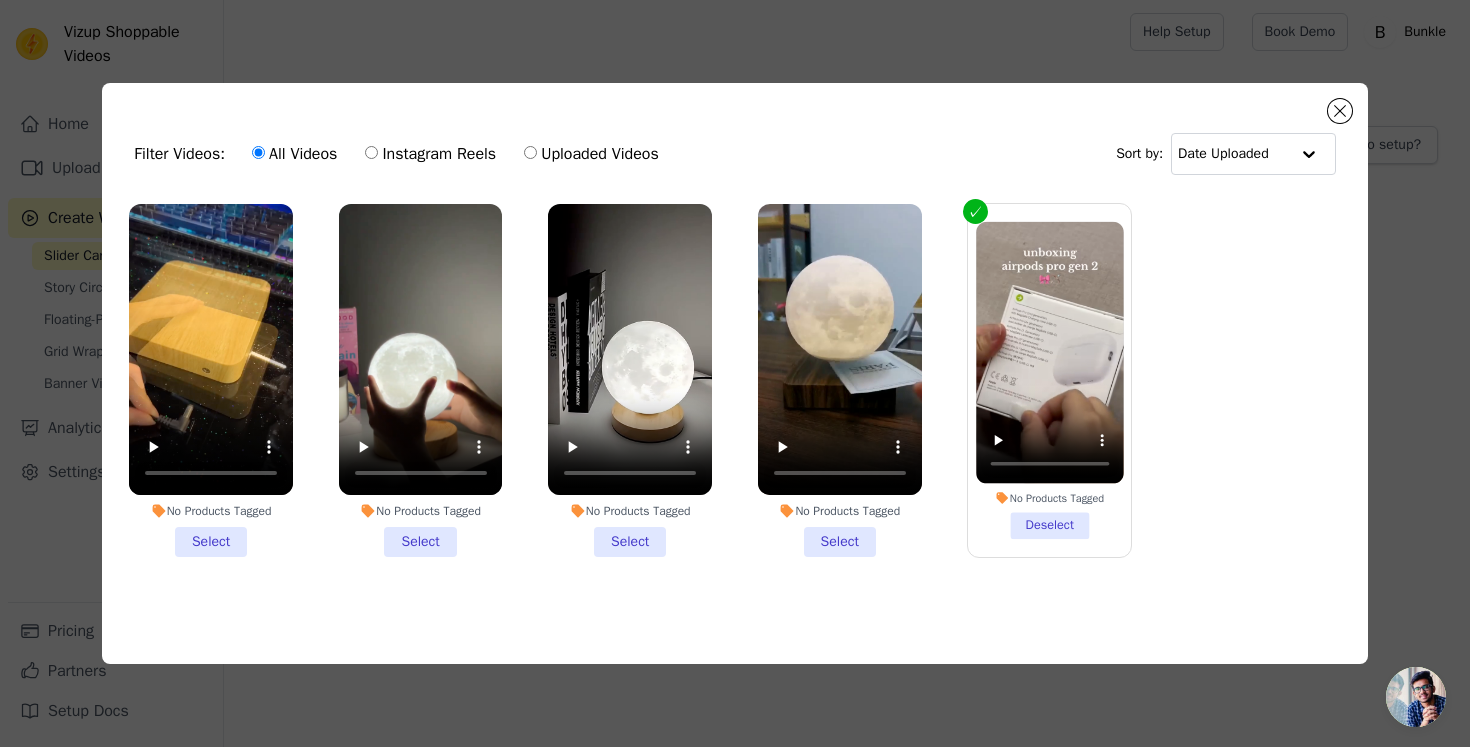 click on "No Products Tagged     Select" at bounding box center (211, 380) 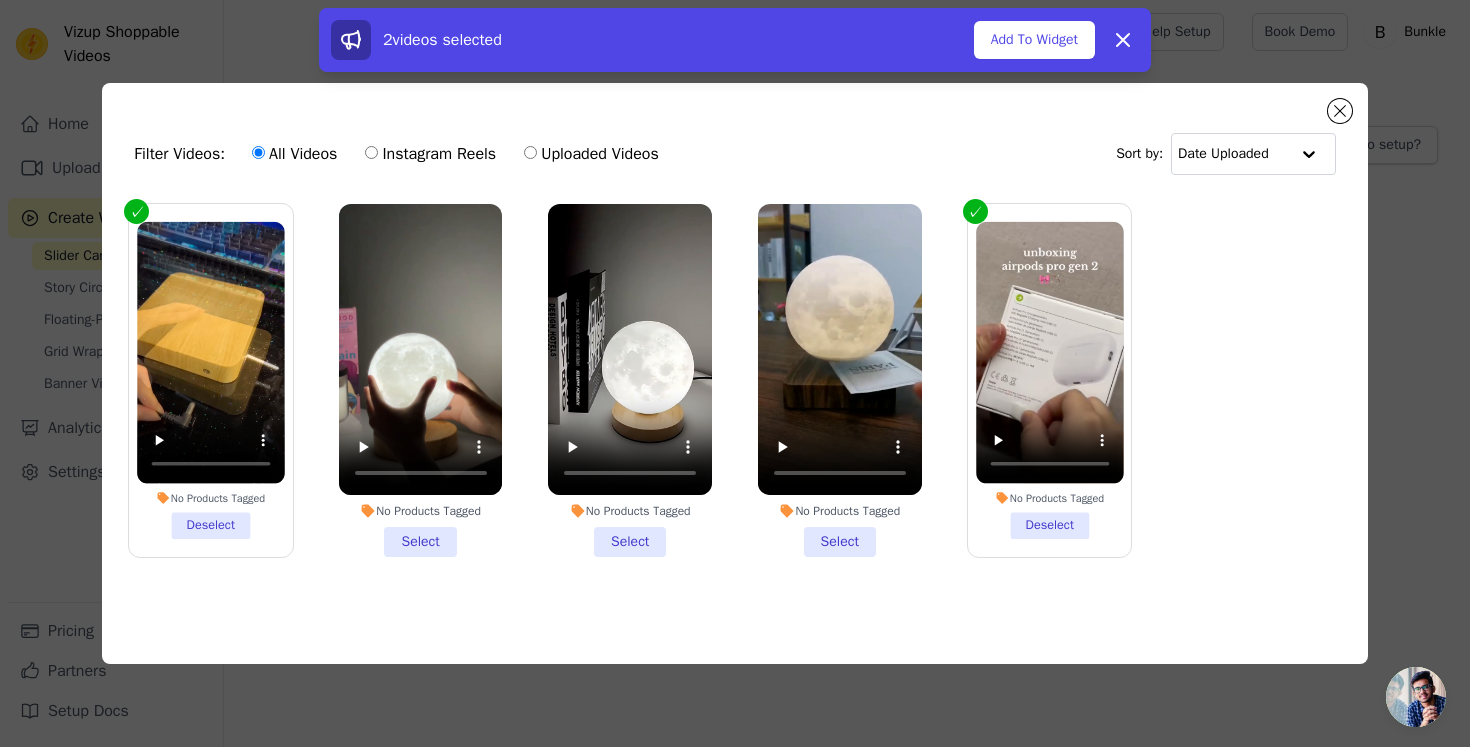 click on "No Products Tagged     Select" at bounding box center (421, 380) 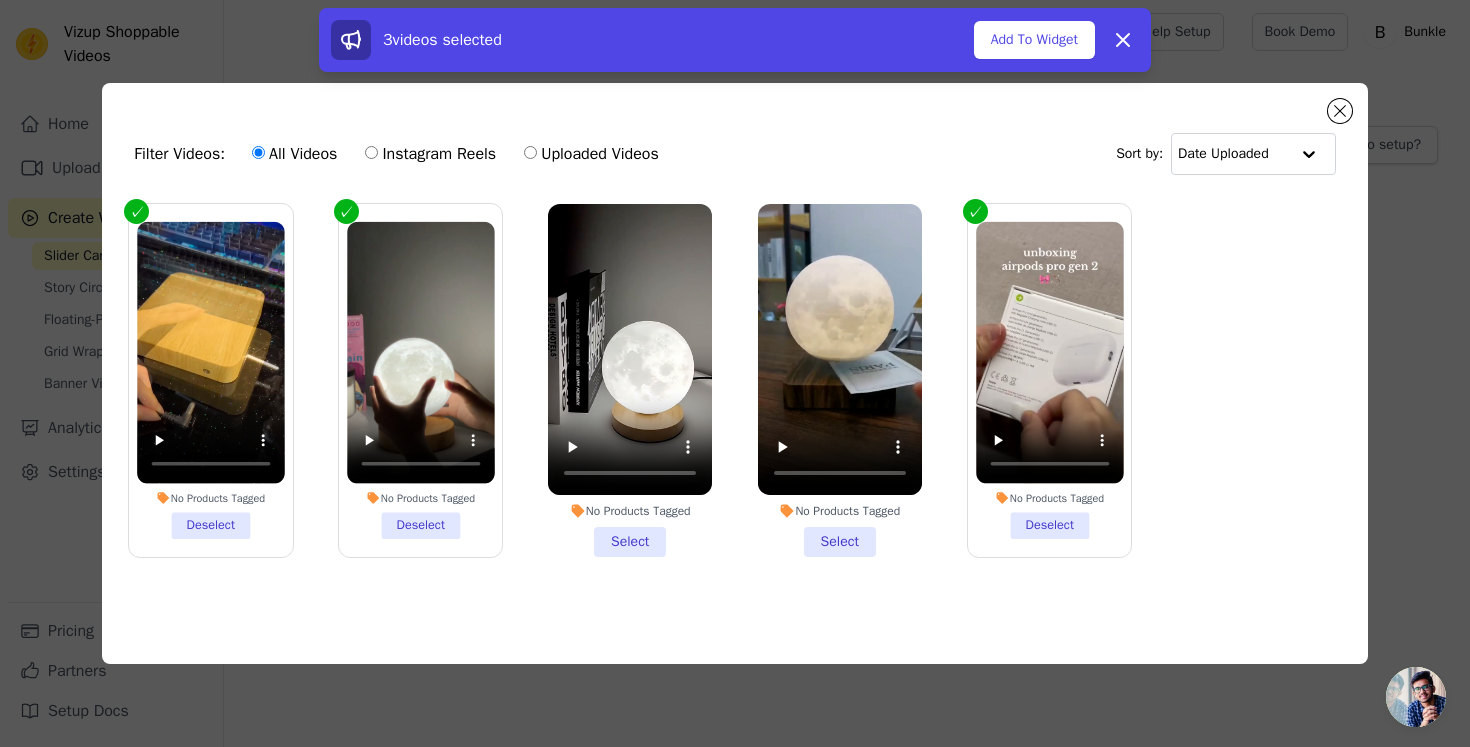 drag, startPoint x: 622, startPoint y: 545, endPoint x: 644, endPoint y: 544, distance: 22.022715 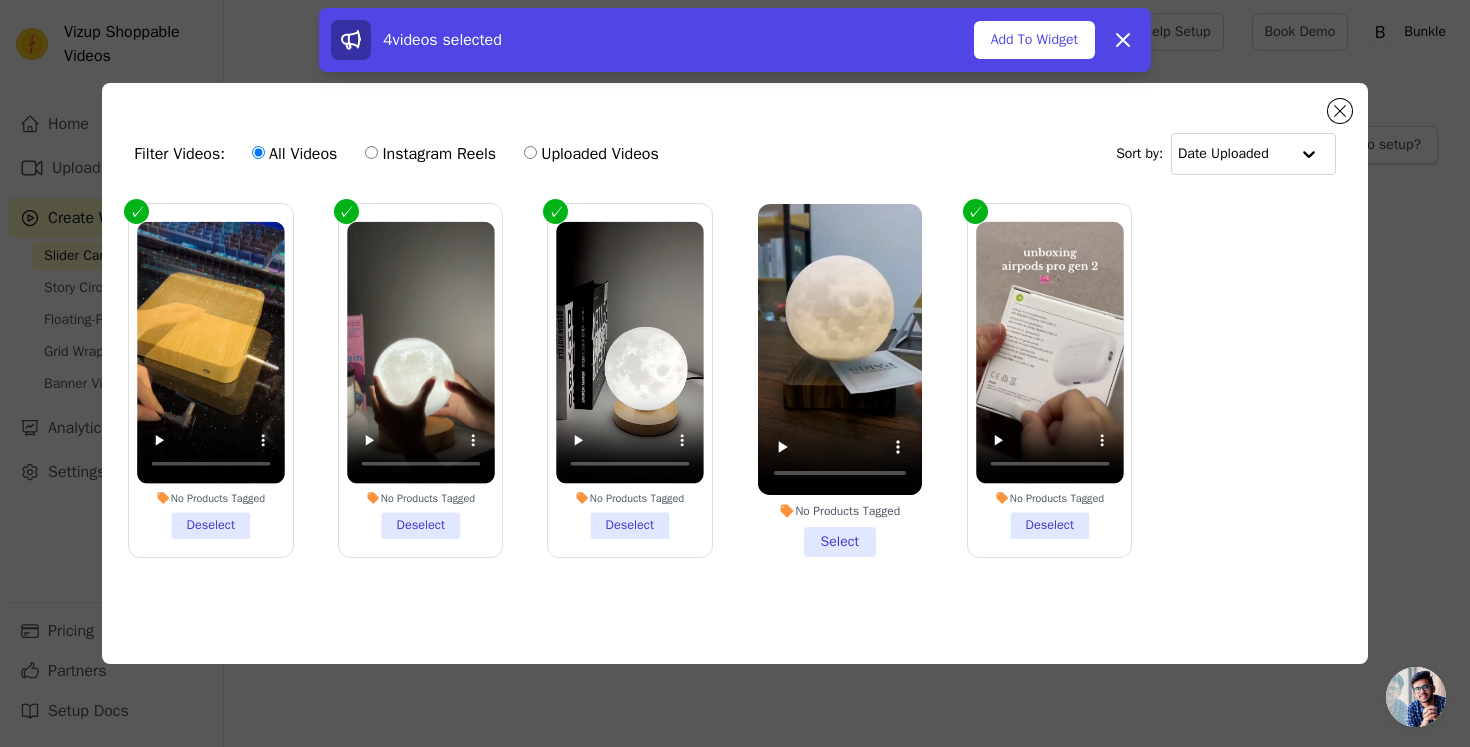 click on "No Products Tagged     Select" at bounding box center [840, 380] 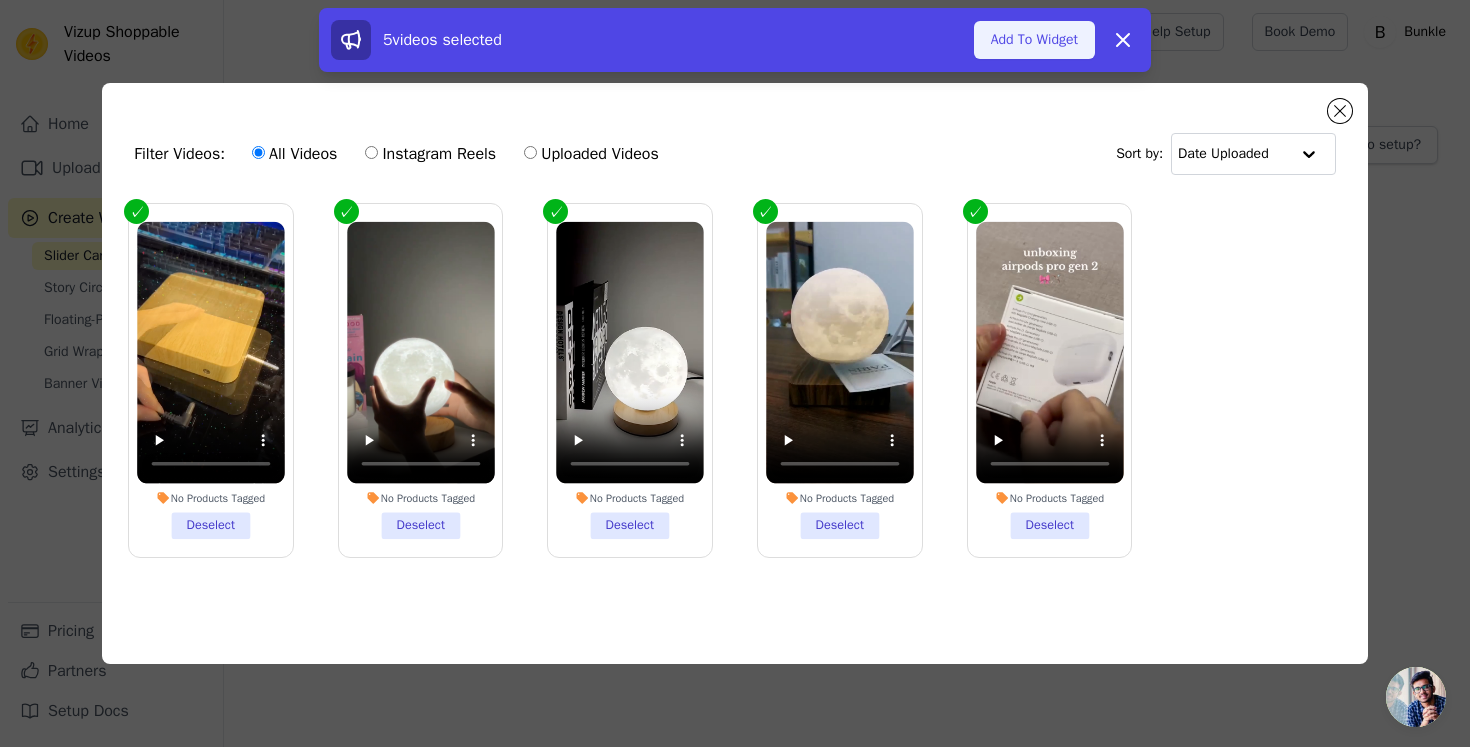 click on "Add To Widget" at bounding box center (1034, 40) 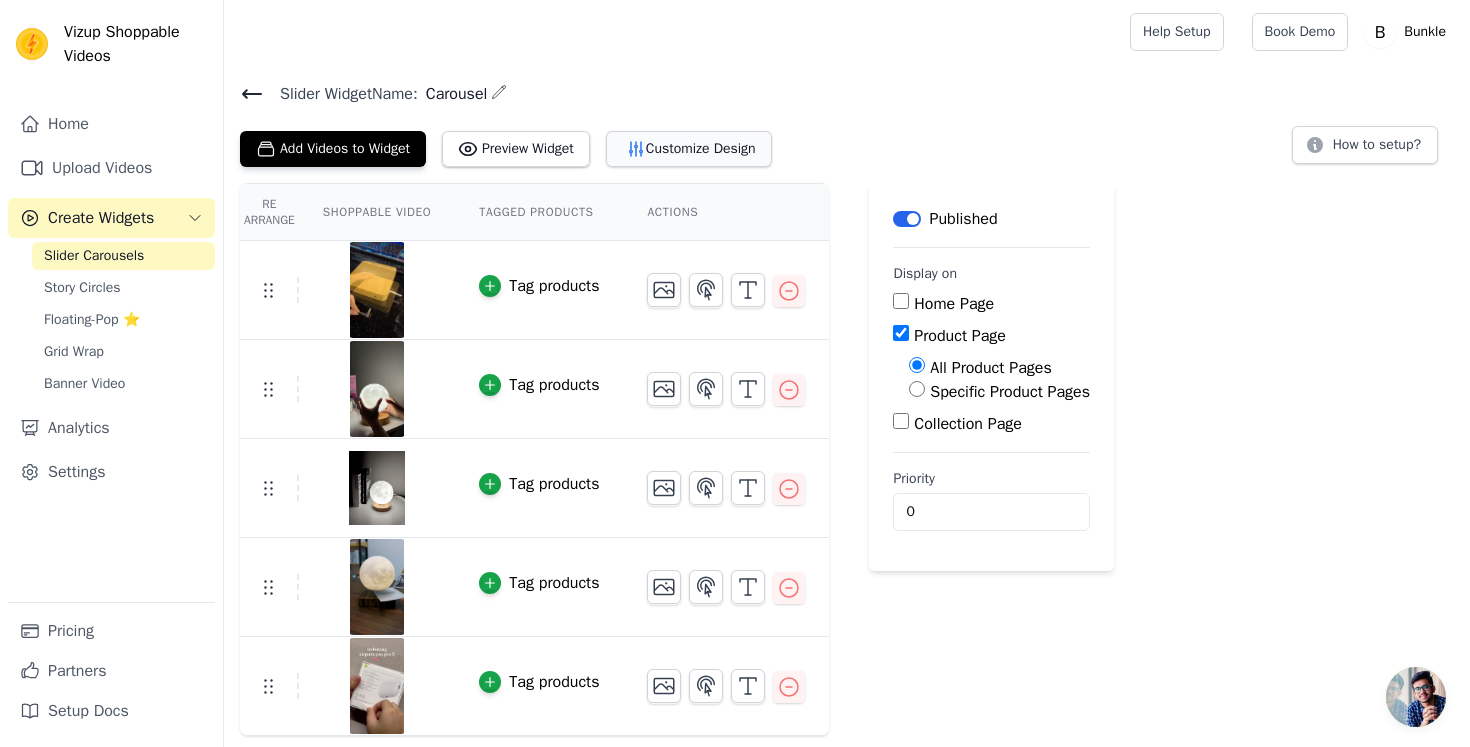 click on "Customize Design" at bounding box center [689, 149] 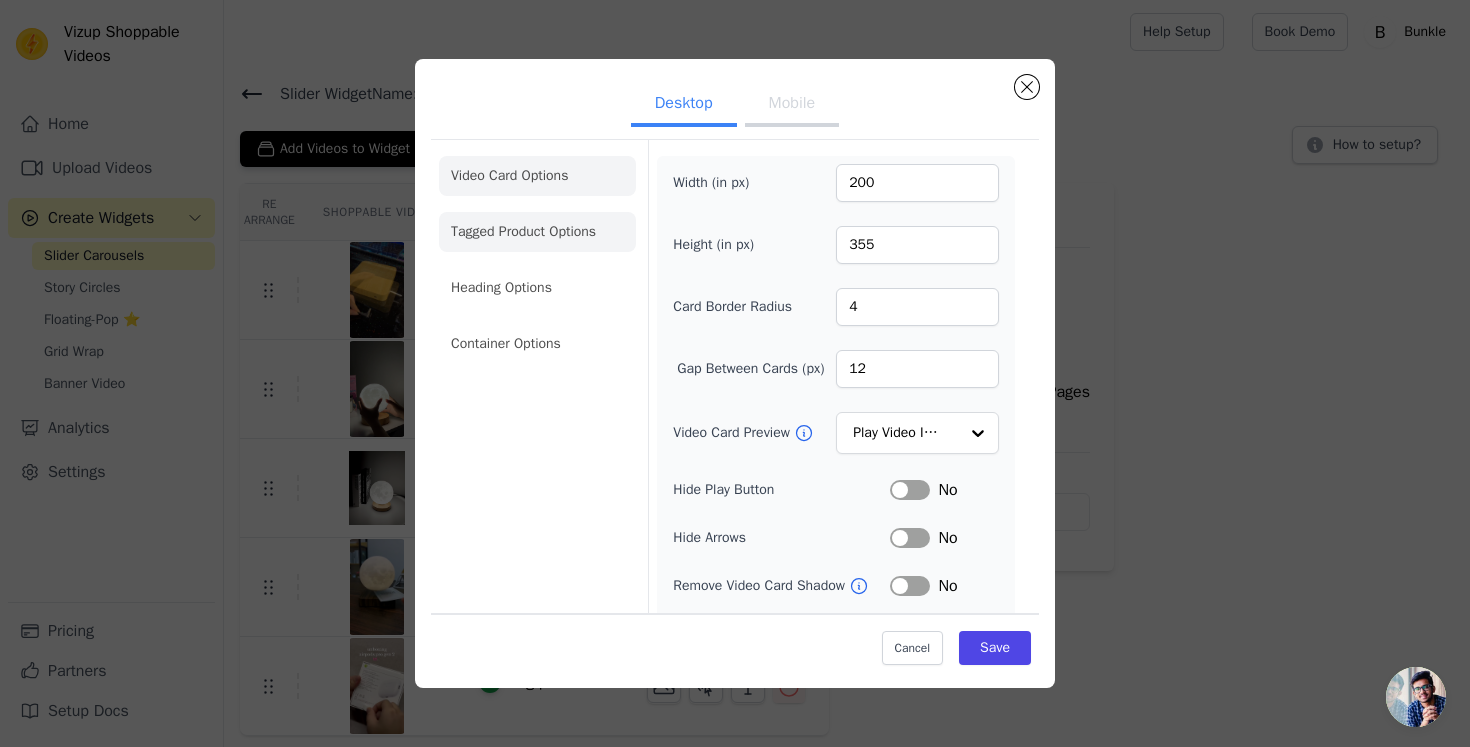 click on "Tagged Product Options" 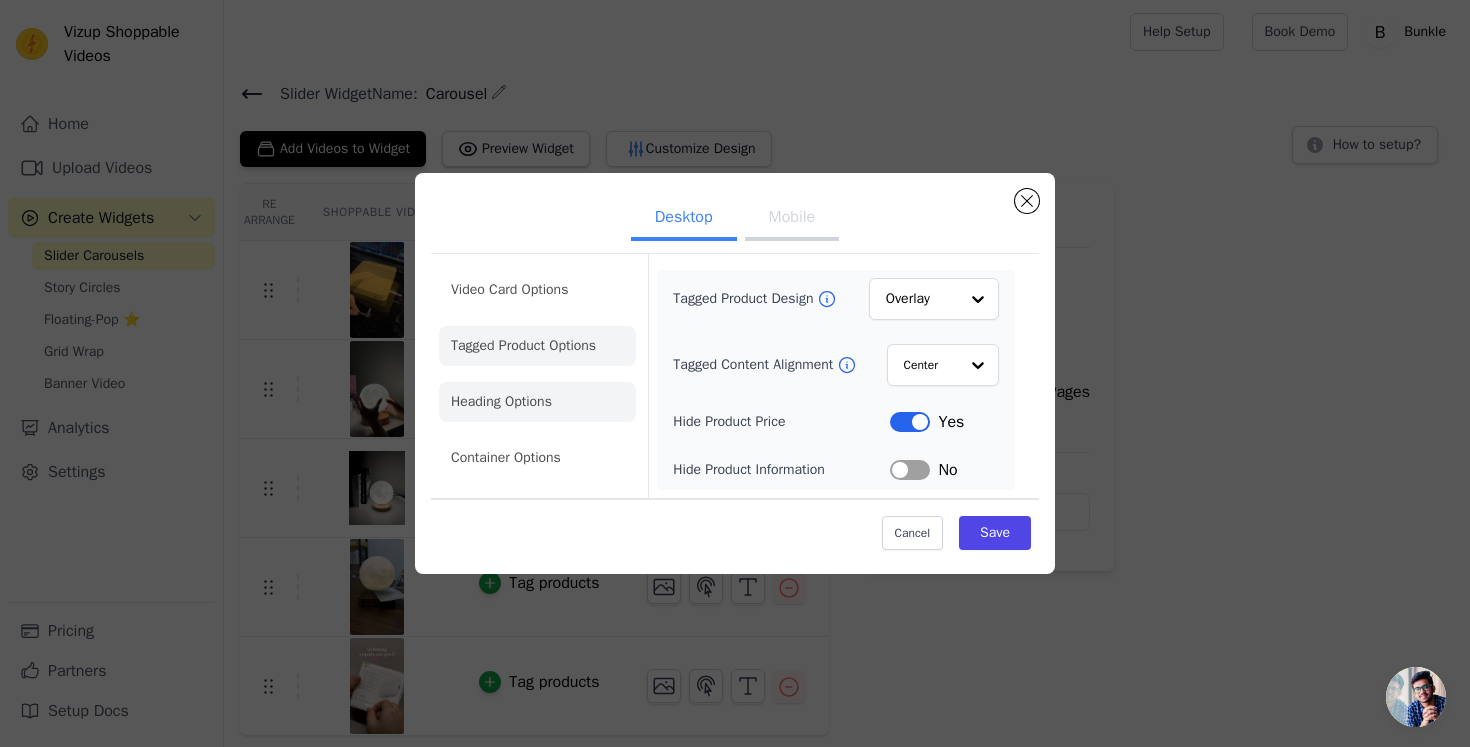 click on "Heading Options" 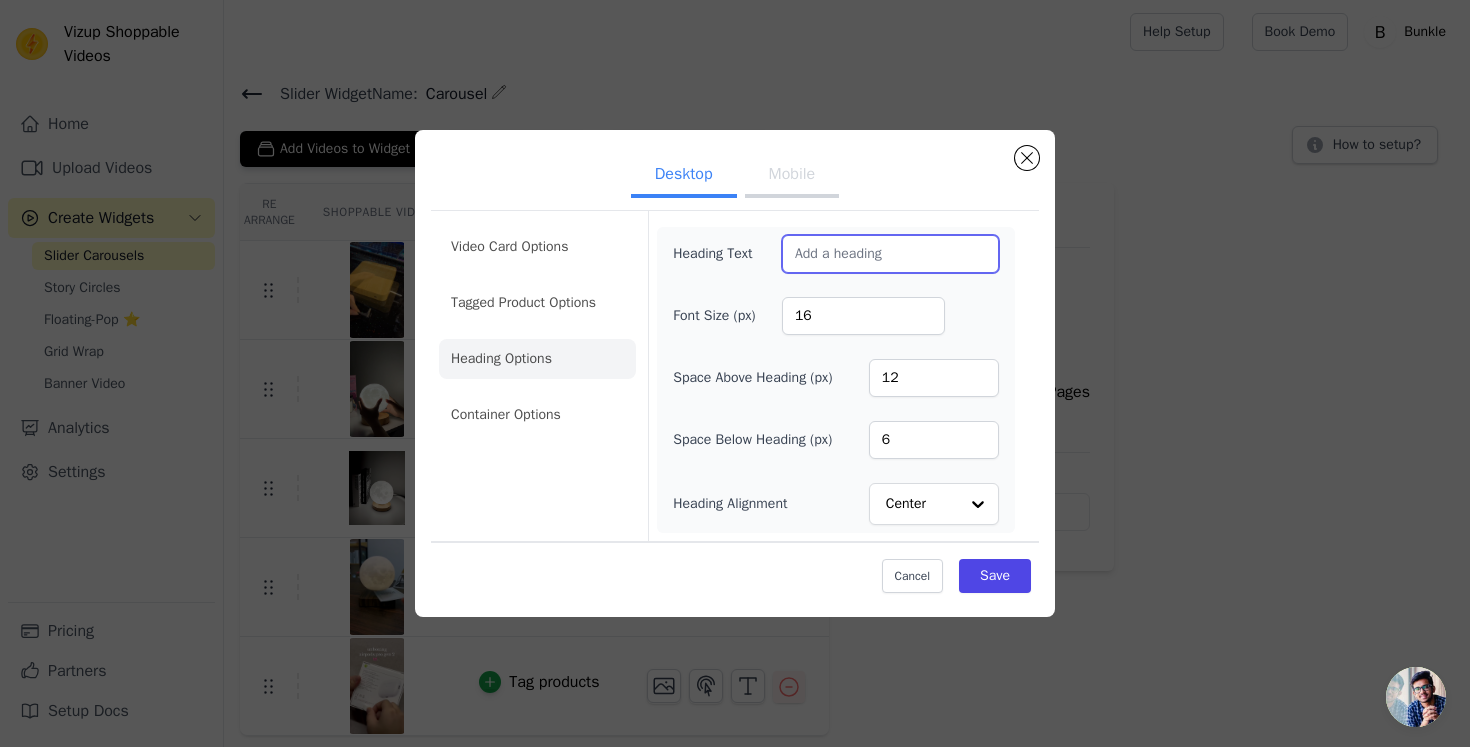 click on "Heading Text" at bounding box center [890, 254] 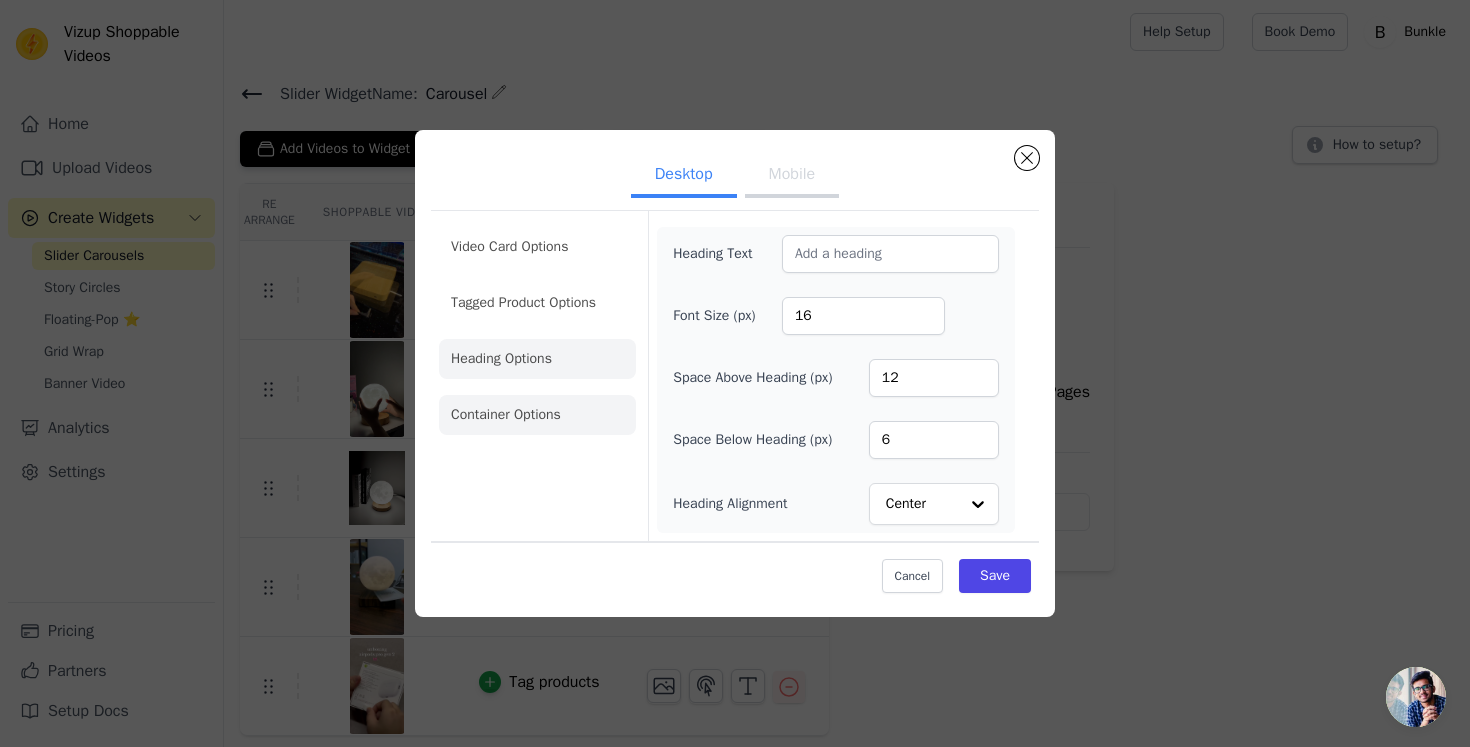 click on "Container Options" 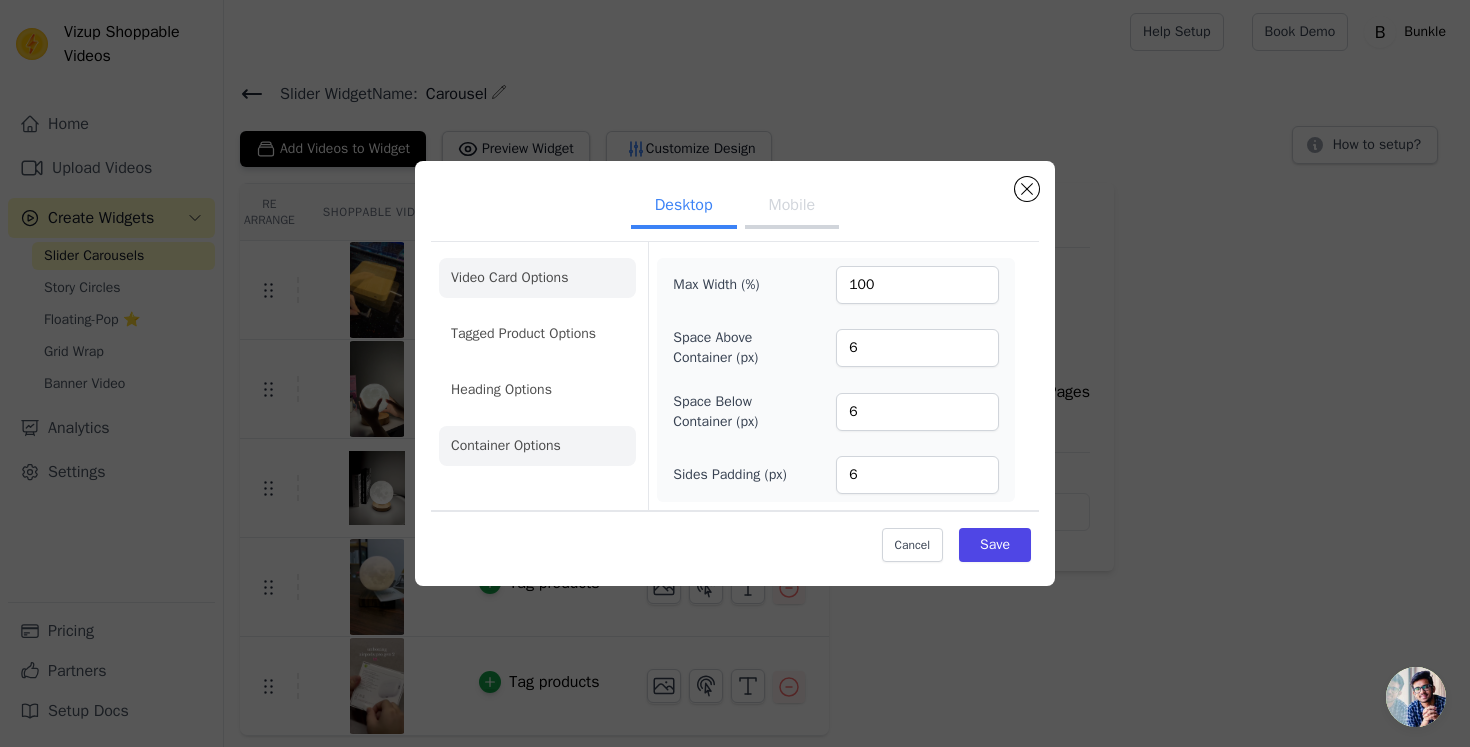 click on "Video Card Options" 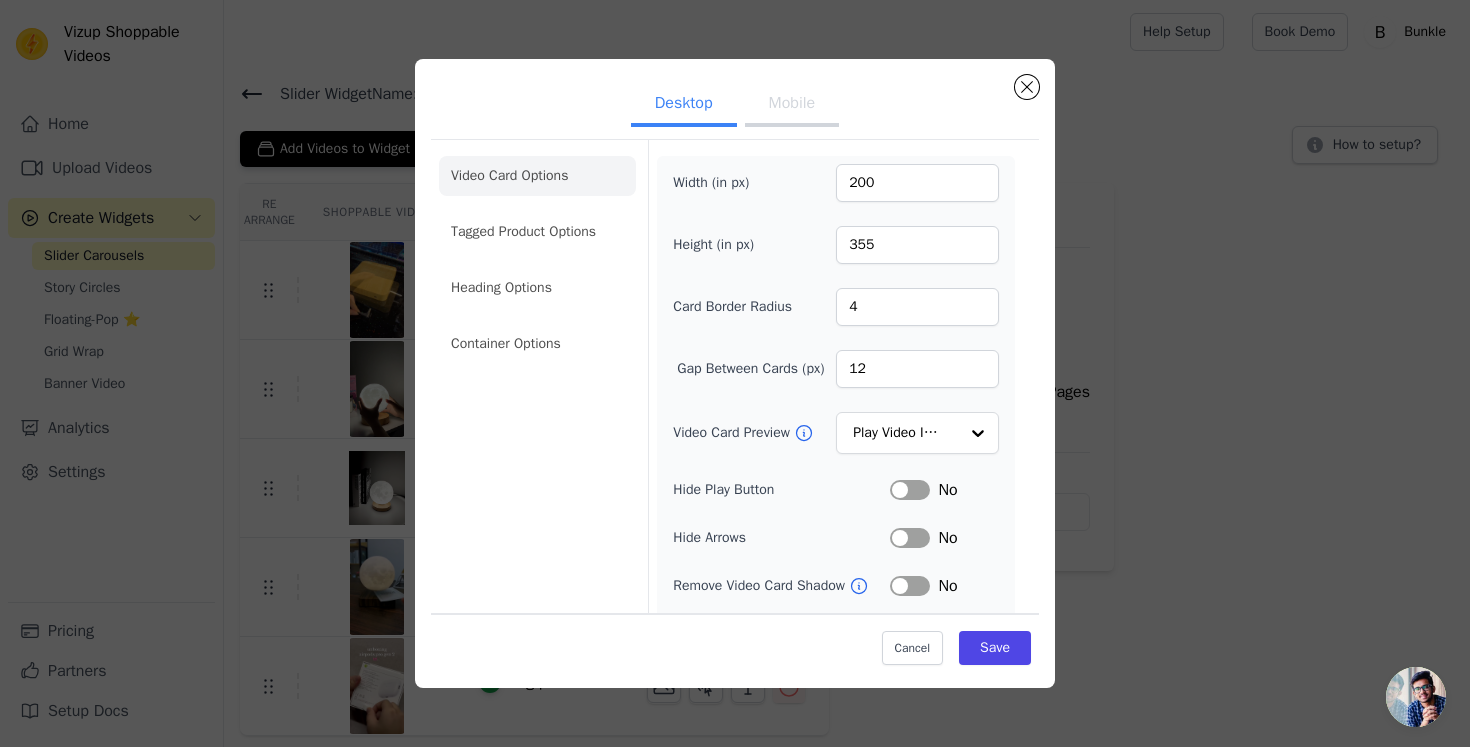 click on "Mobile" at bounding box center (792, 105) 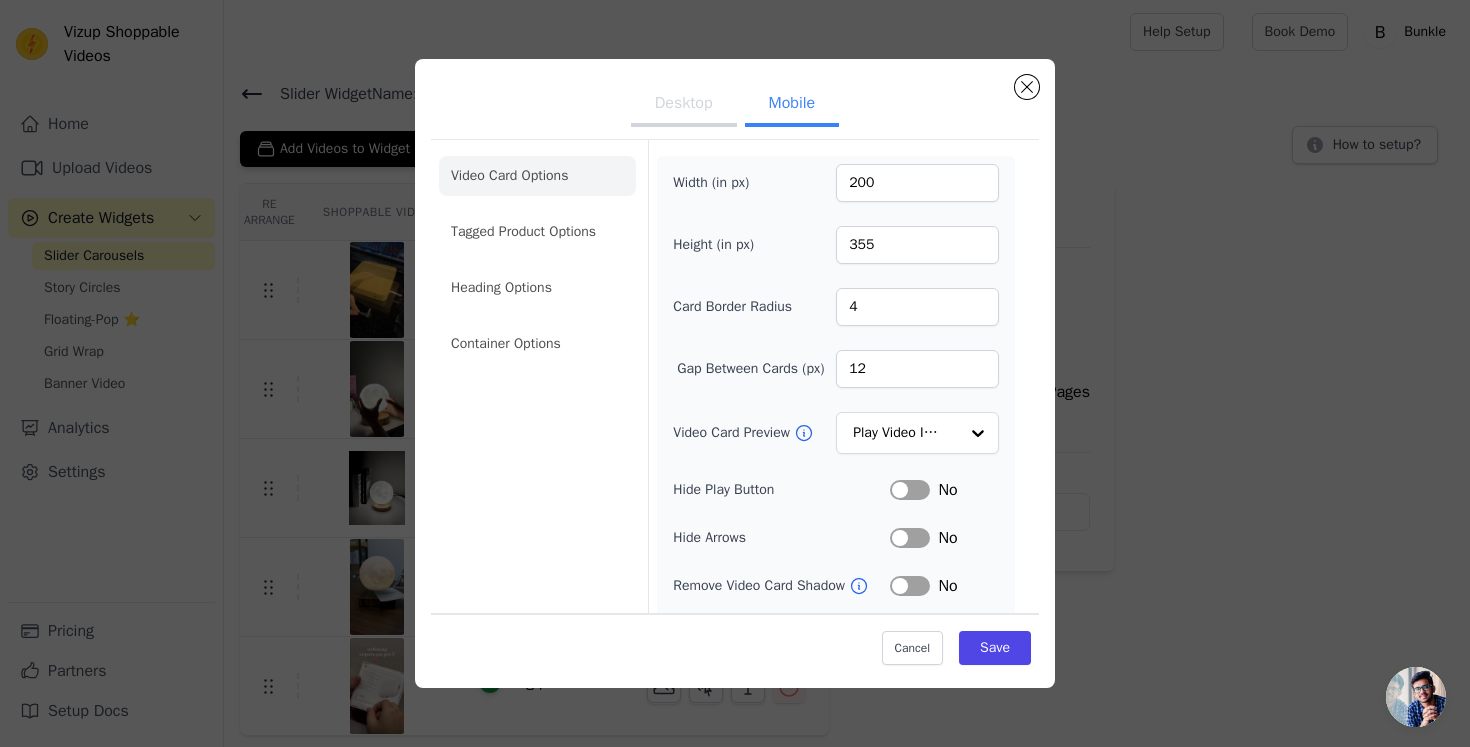 click on "Desktop" at bounding box center [684, 105] 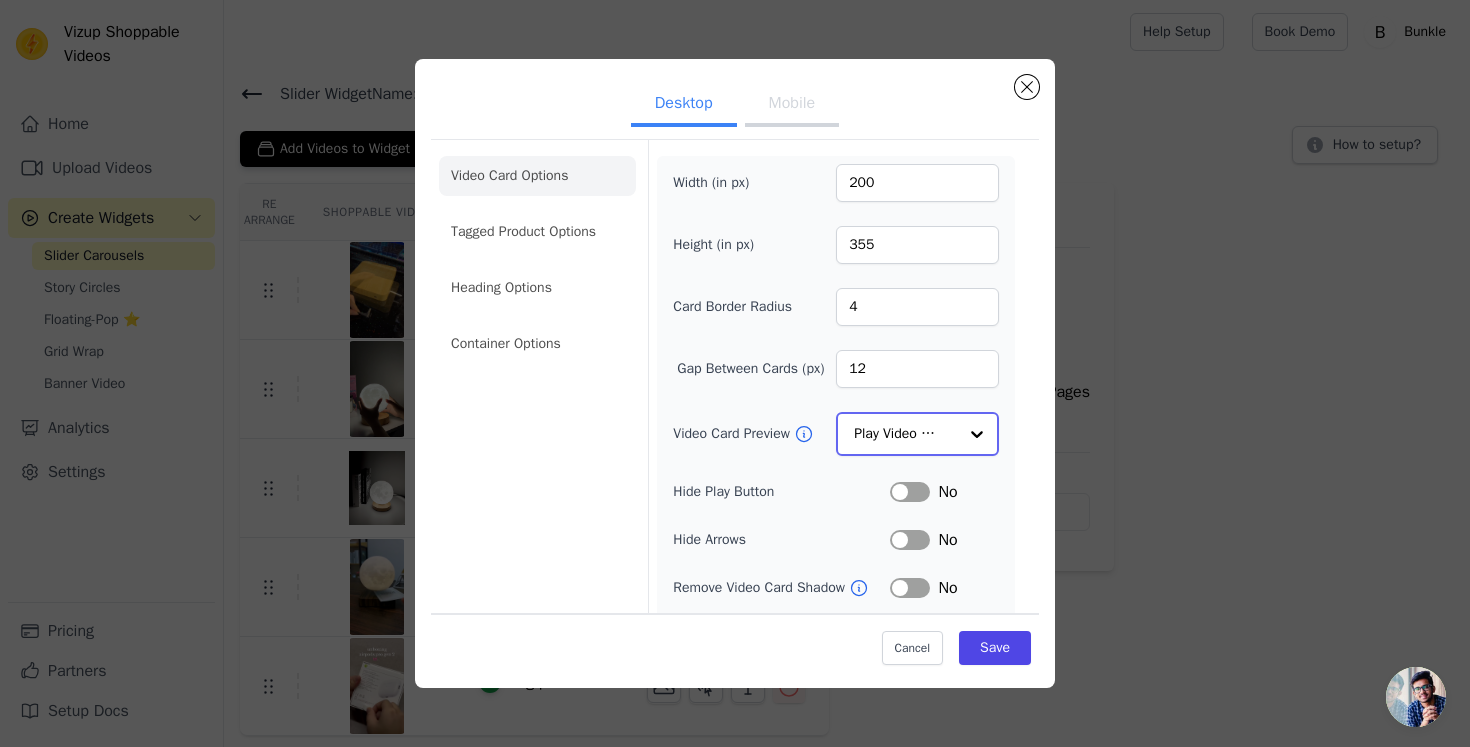 click on "Video Card Preview" 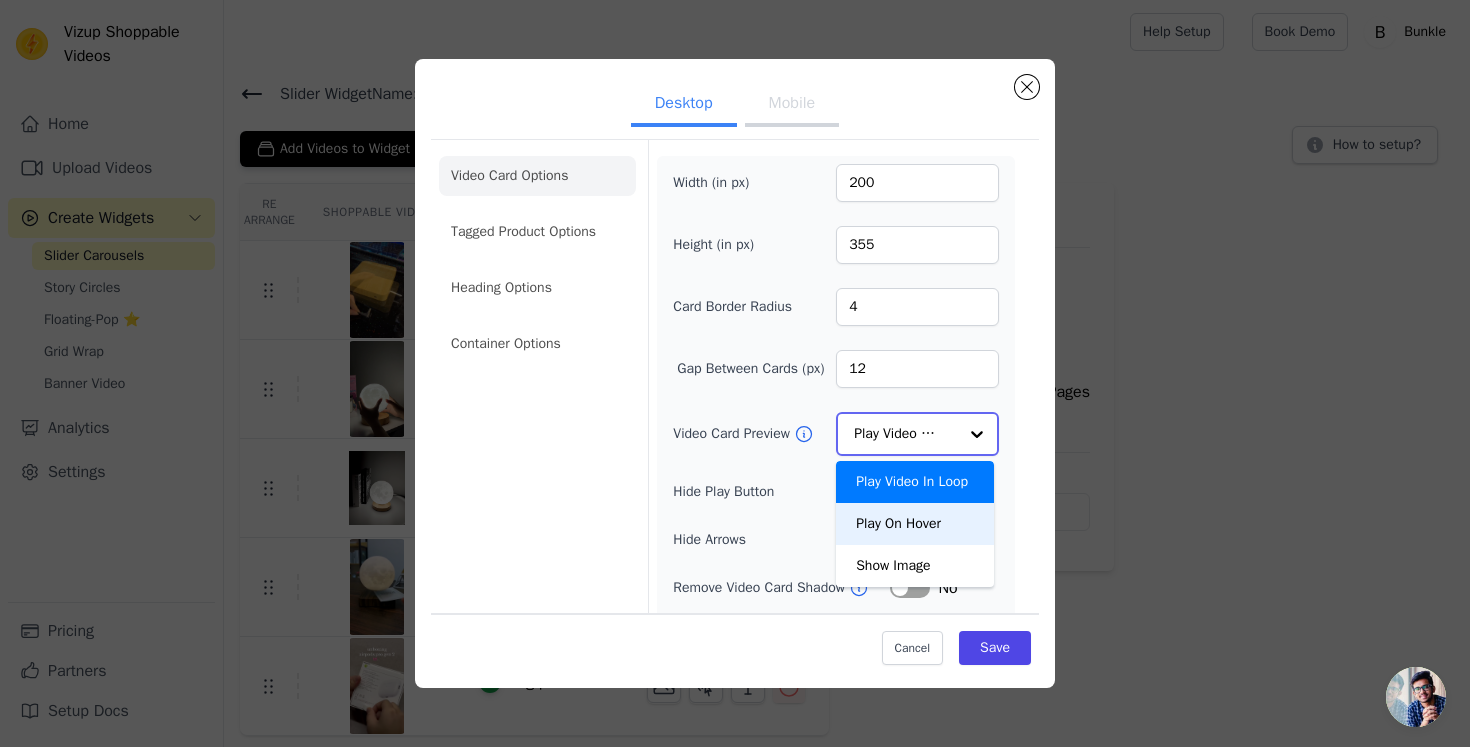 click on "Play On Hover" at bounding box center (915, 524) 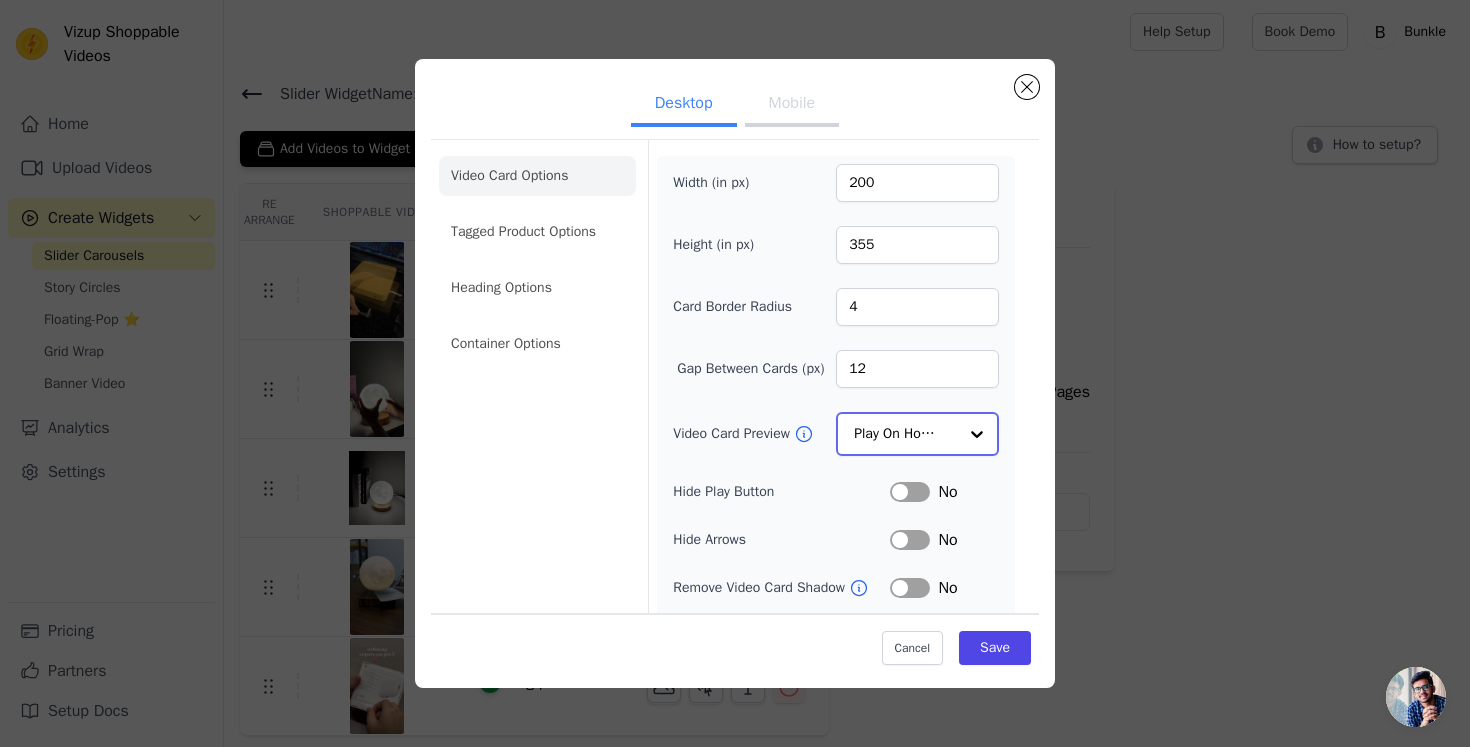 click at bounding box center (977, 434) 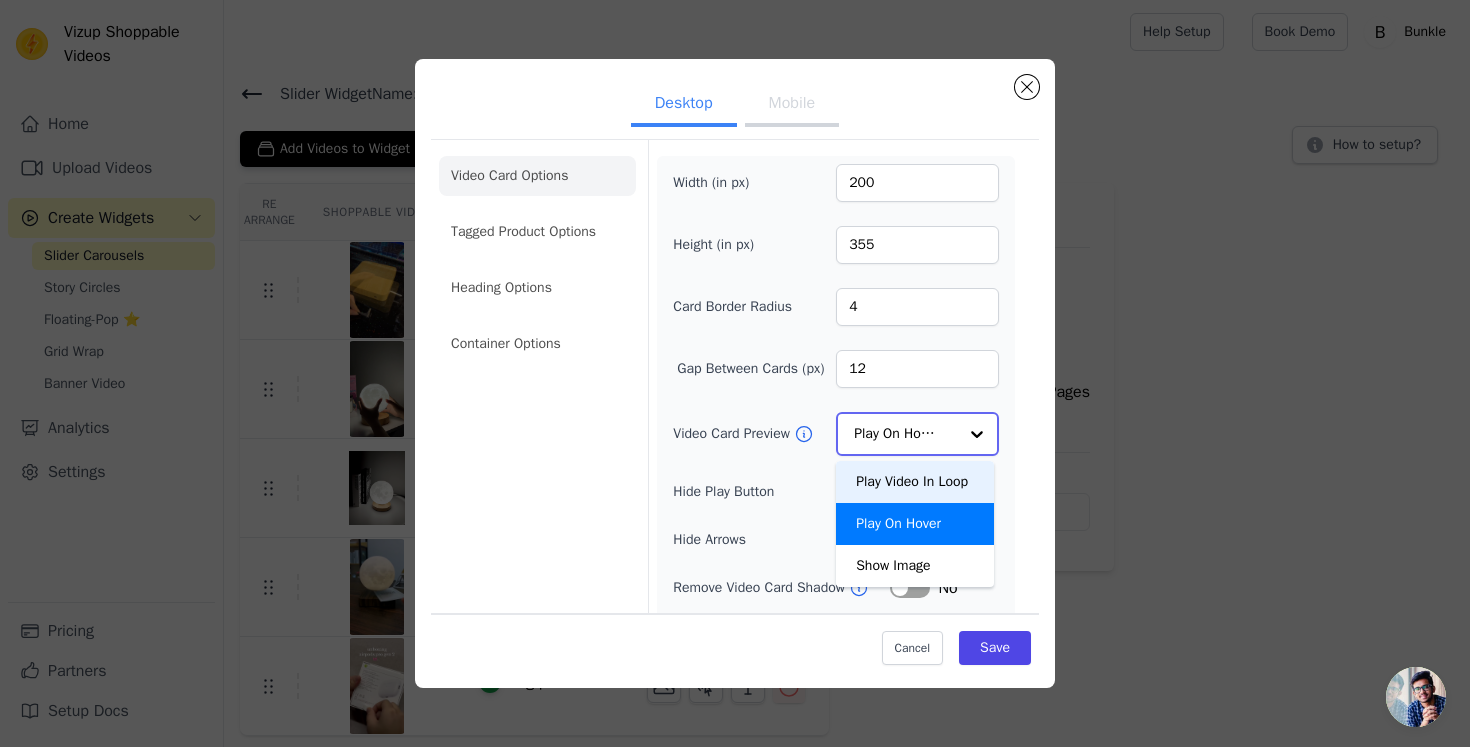 click on "Play Video In Loop" at bounding box center [915, 482] 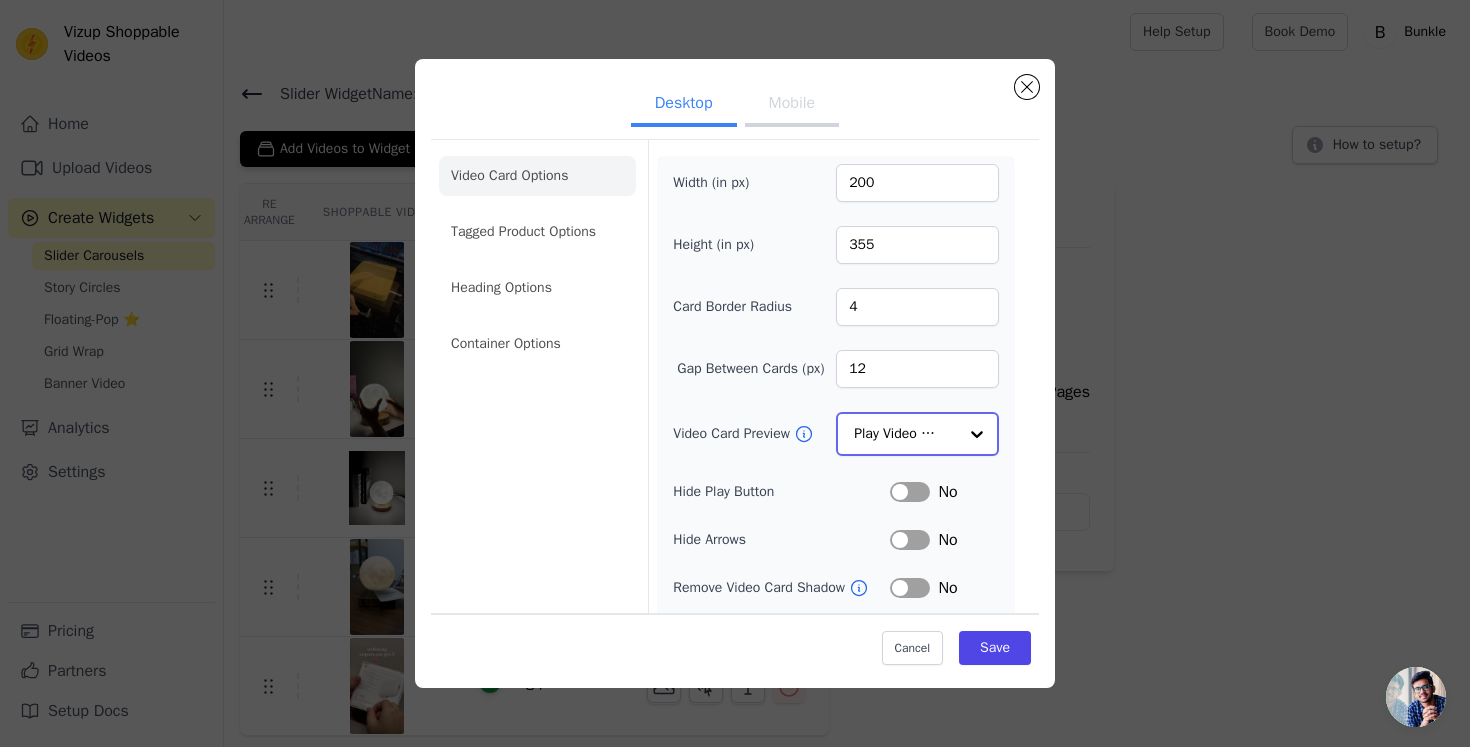 scroll, scrollTop: 149, scrollLeft: 0, axis: vertical 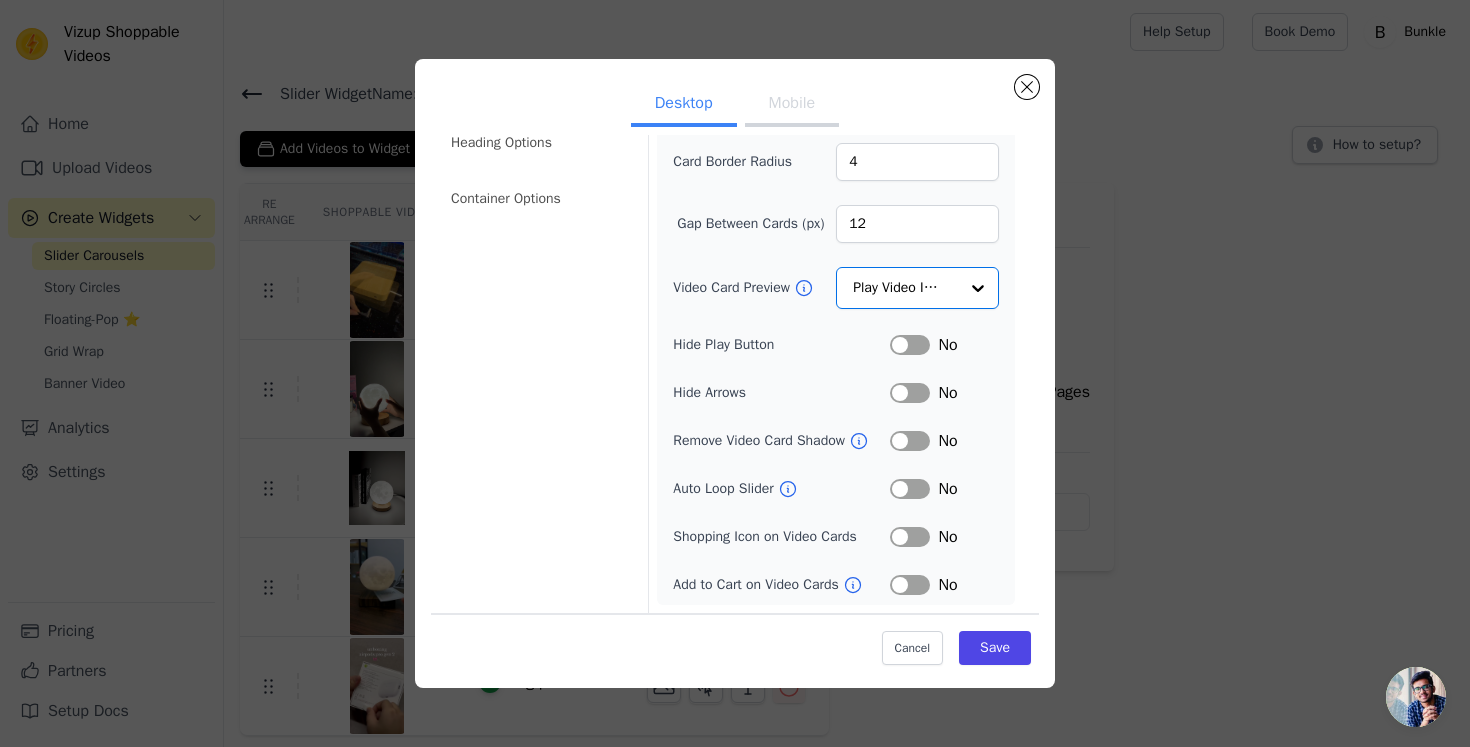 click on "Label" at bounding box center (910, 537) 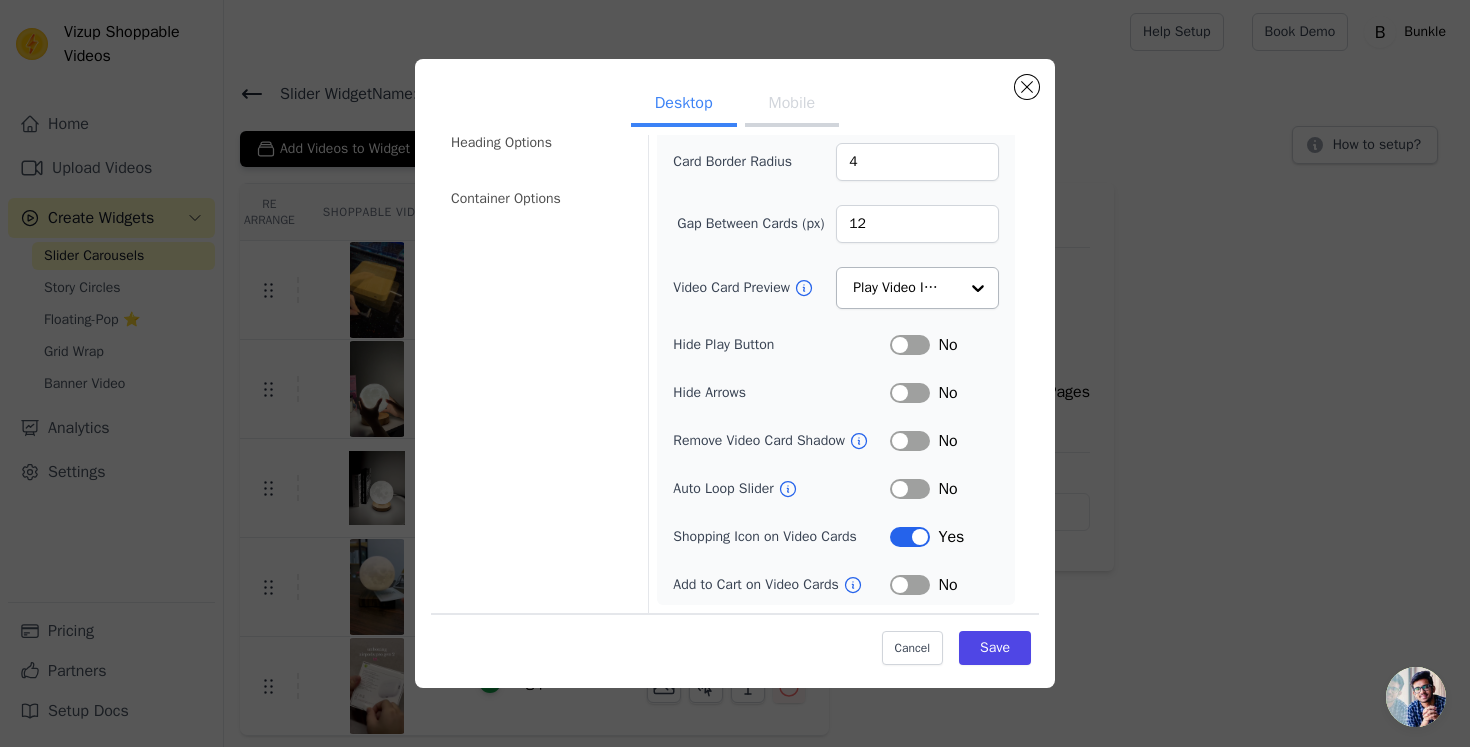 click on "Label" at bounding box center [910, 585] 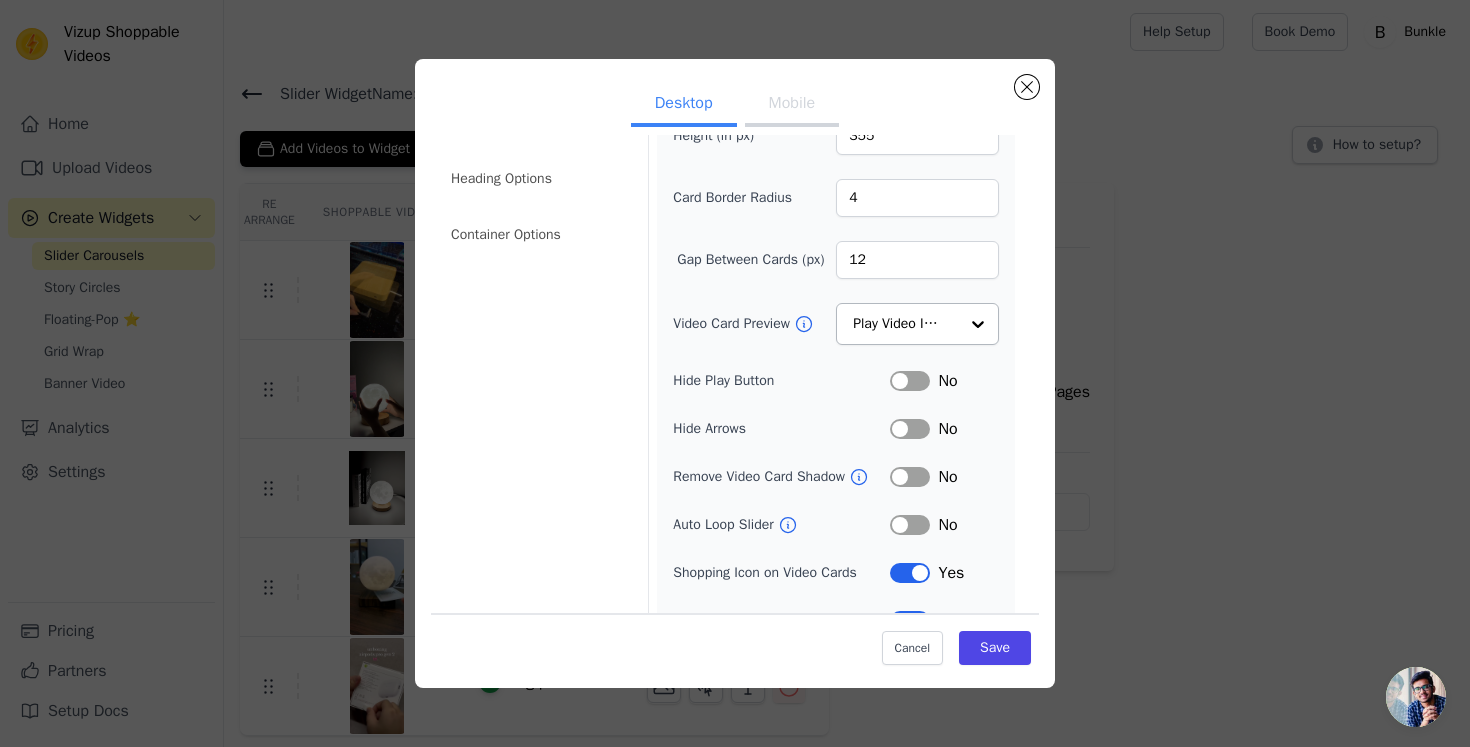 scroll, scrollTop: 0, scrollLeft: 0, axis: both 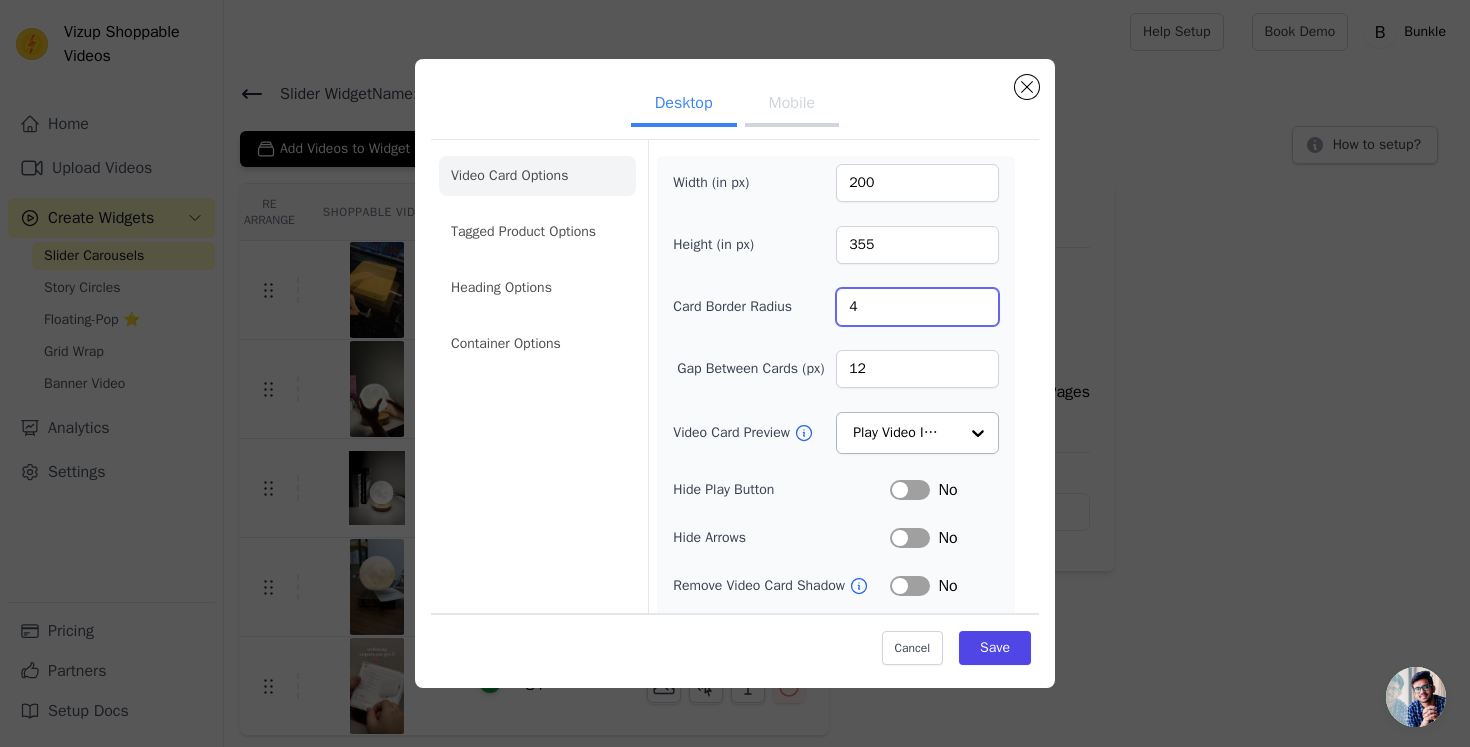 drag, startPoint x: 916, startPoint y: 311, endPoint x: 814, endPoint y: 308, distance: 102.044106 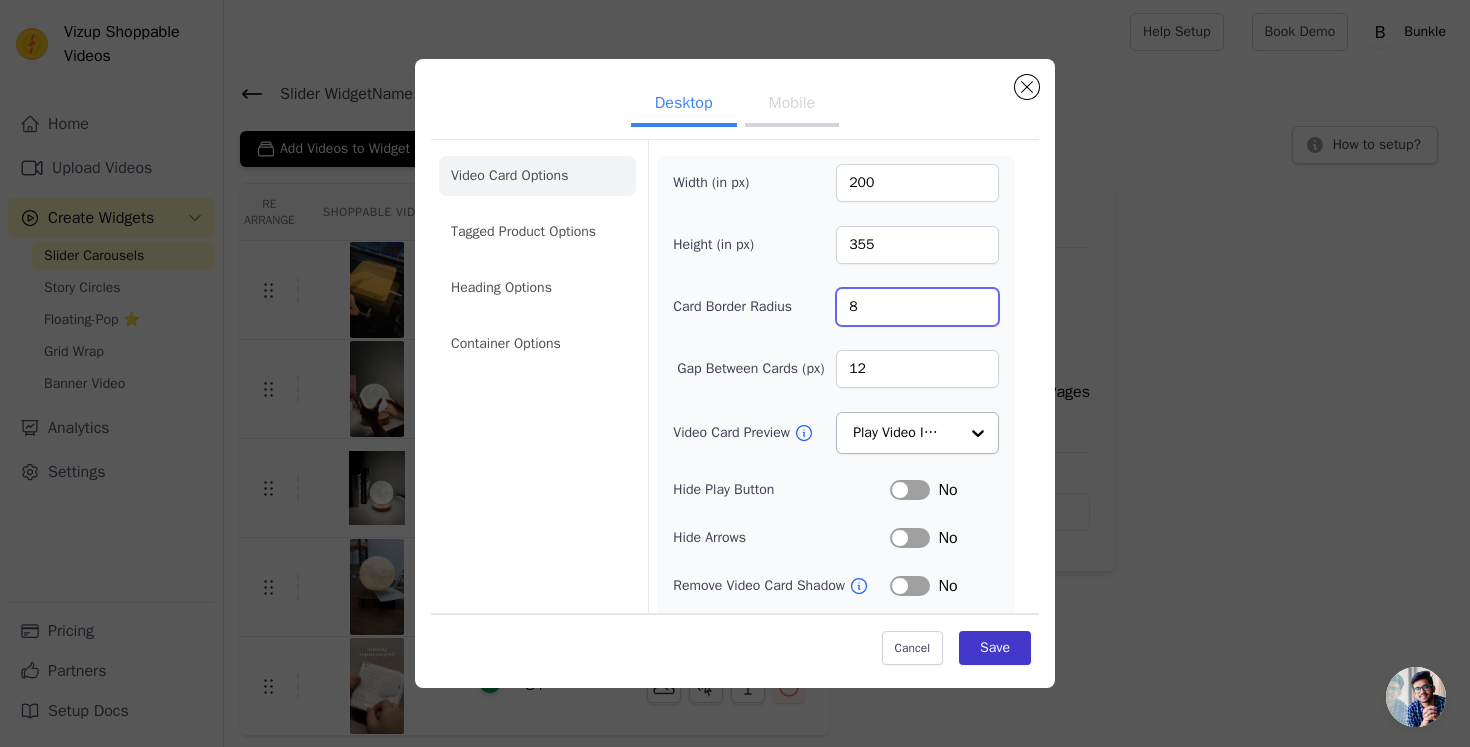 type on "8" 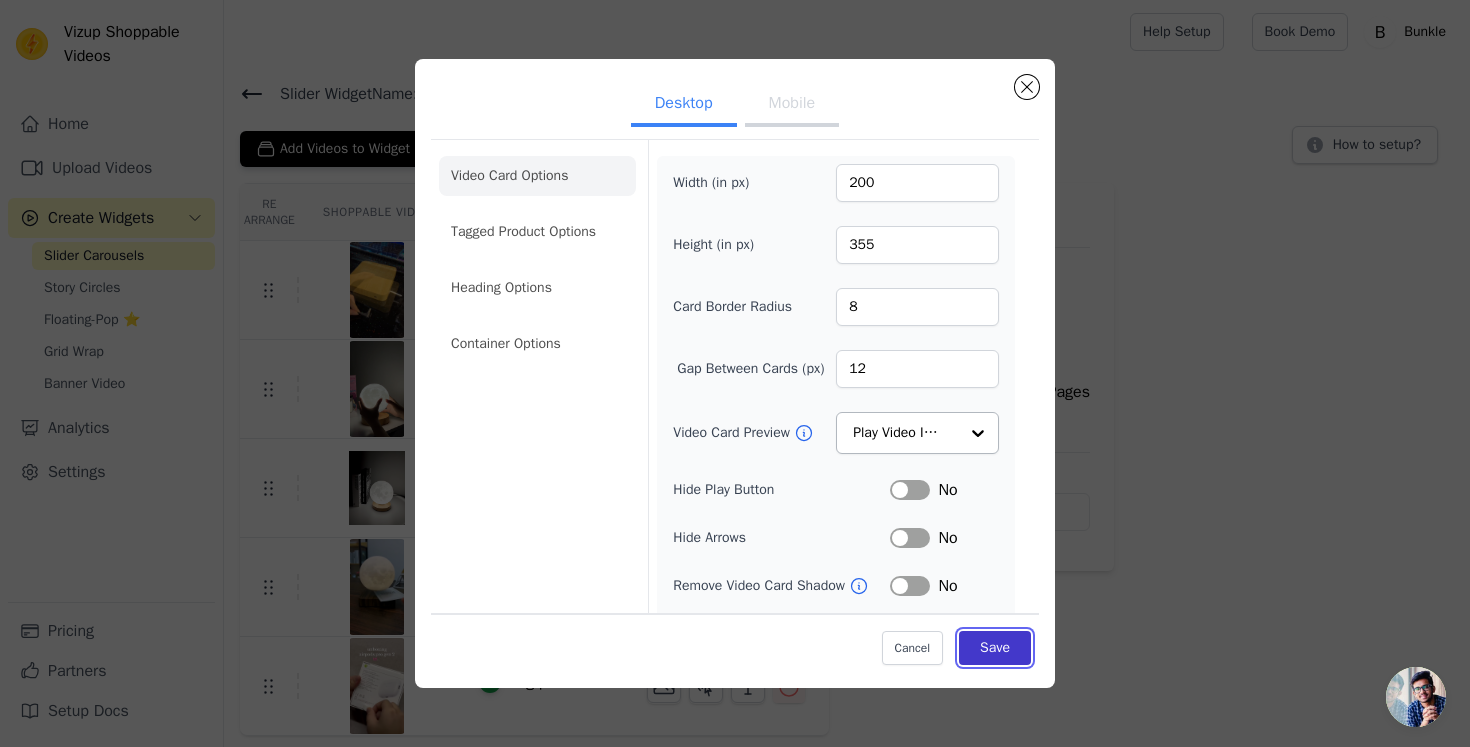 click on "Save" at bounding box center (995, 647) 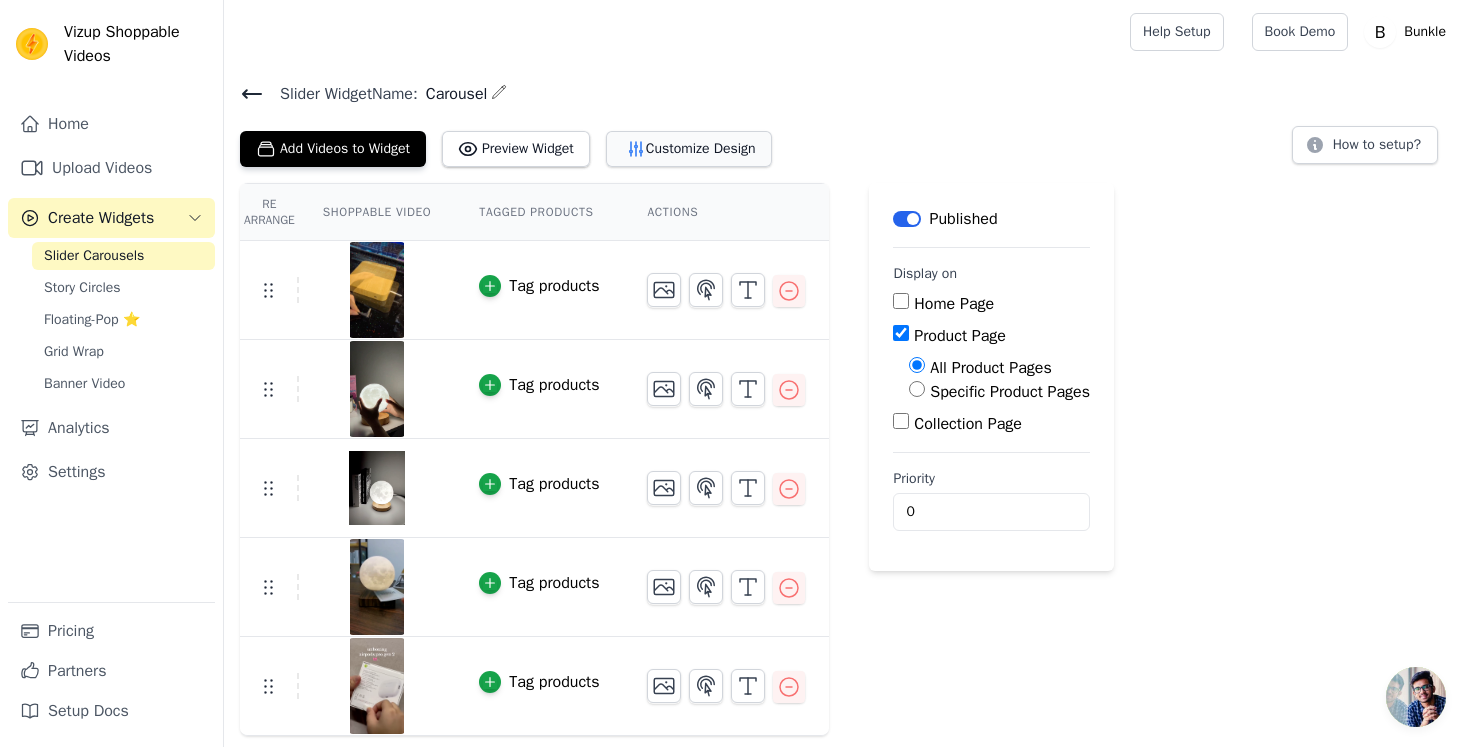 click on "Customize Design" at bounding box center (689, 149) 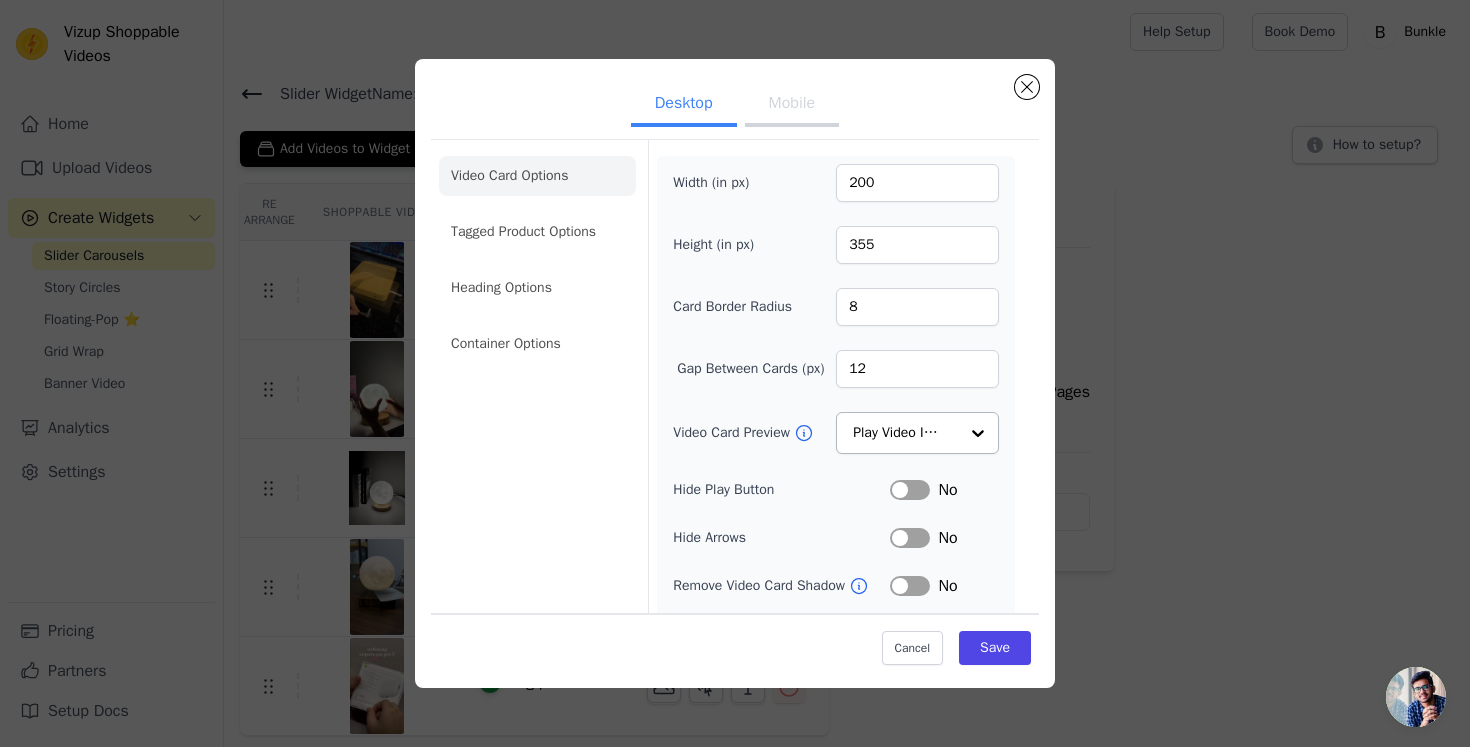 scroll, scrollTop: 147, scrollLeft: 0, axis: vertical 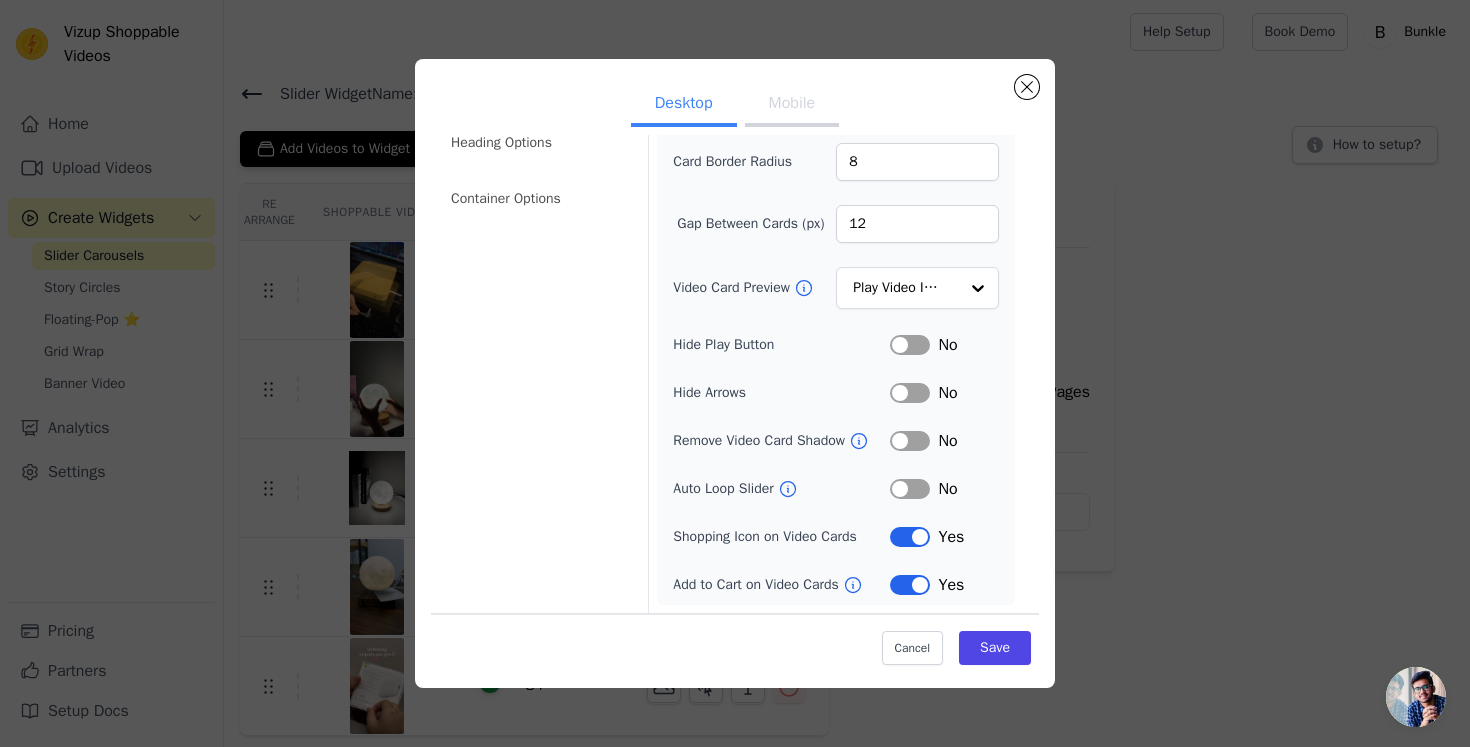 click on "Label" at bounding box center (910, 537) 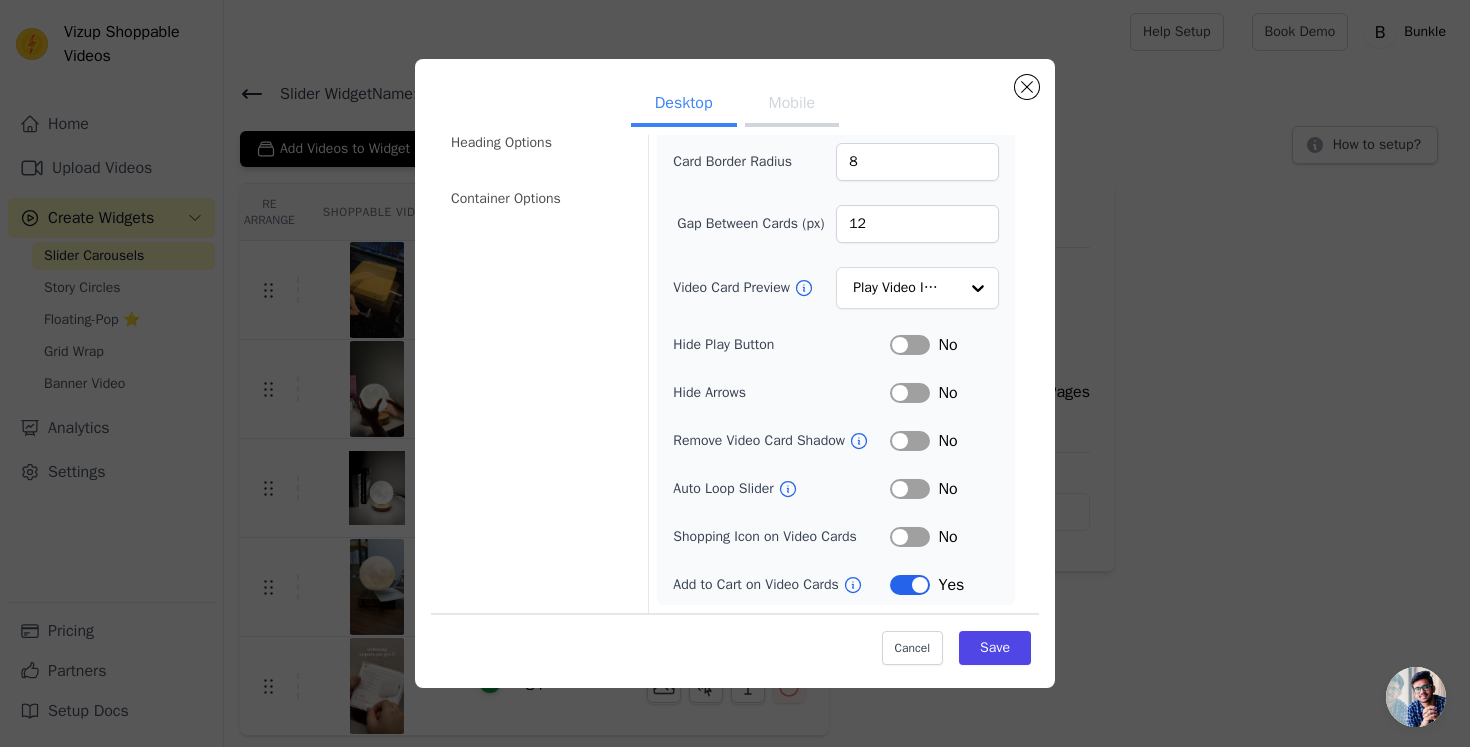 click on "Label" at bounding box center [910, 585] 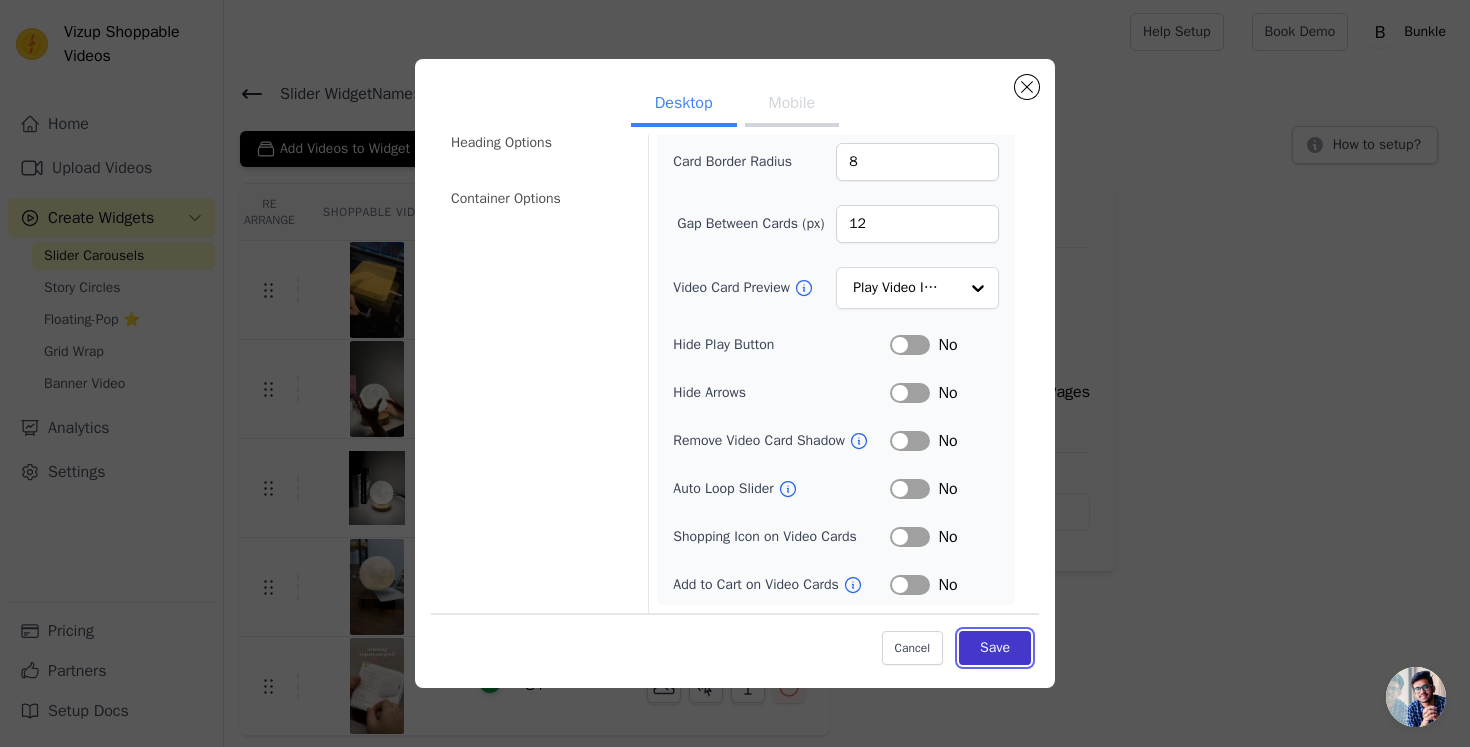 click on "Save" at bounding box center (995, 647) 